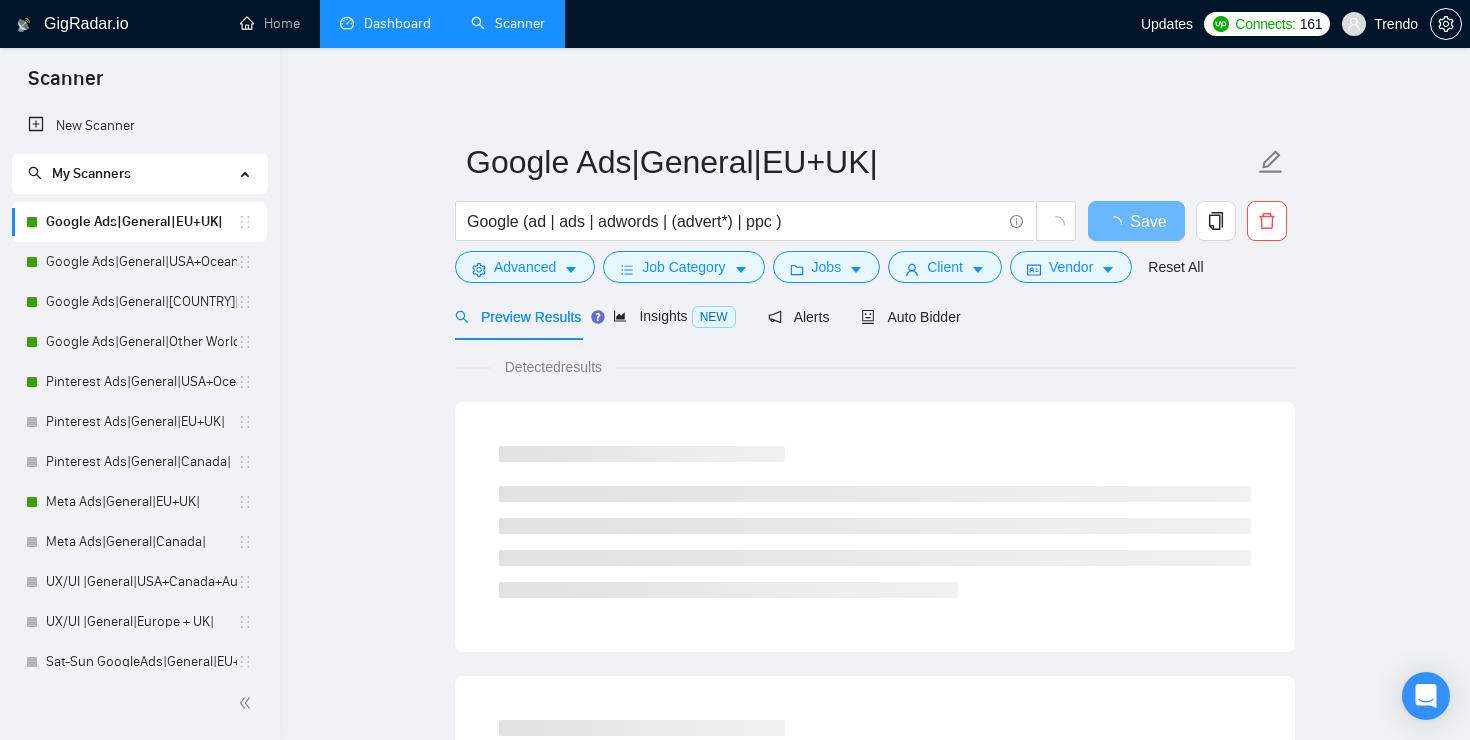 scroll, scrollTop: 0, scrollLeft: 0, axis: both 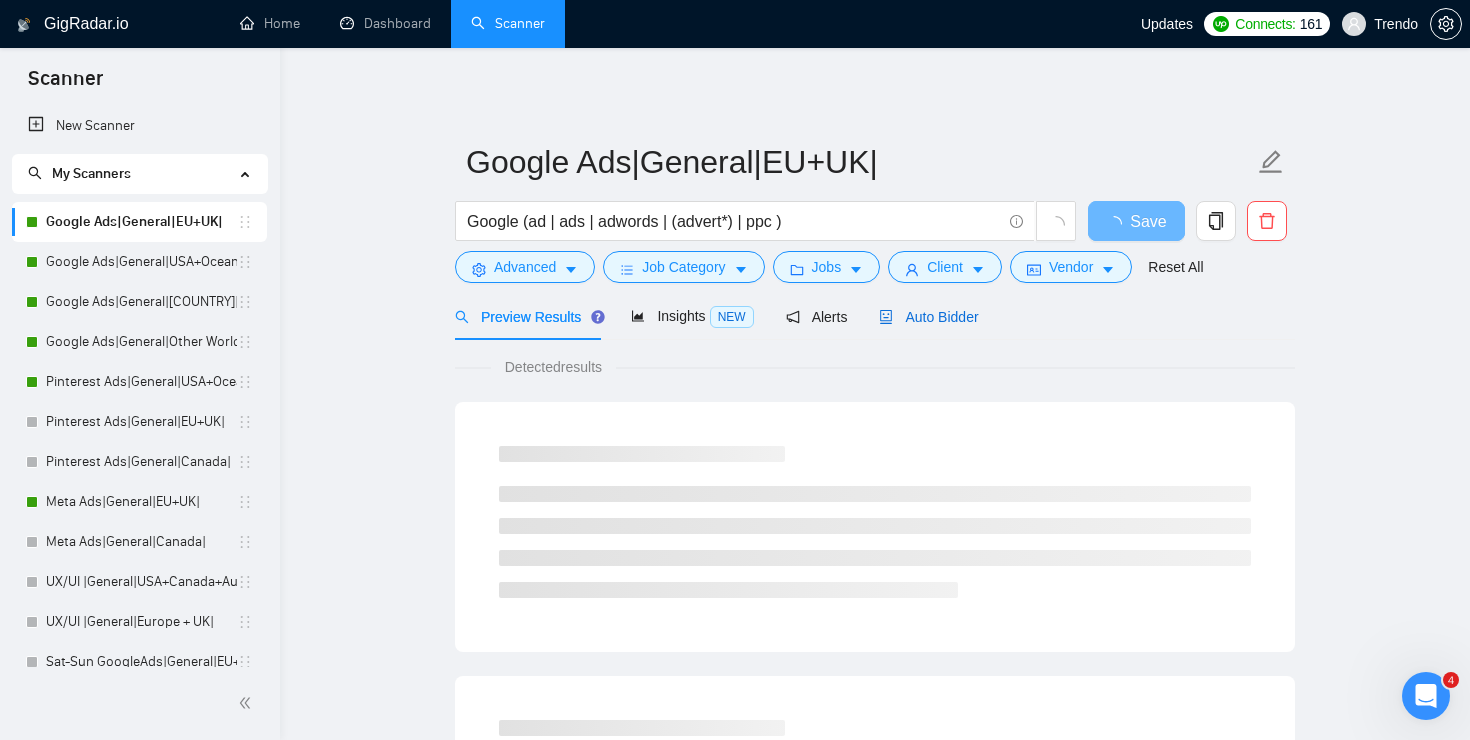 click on "Auto Bidder" at bounding box center [928, 317] 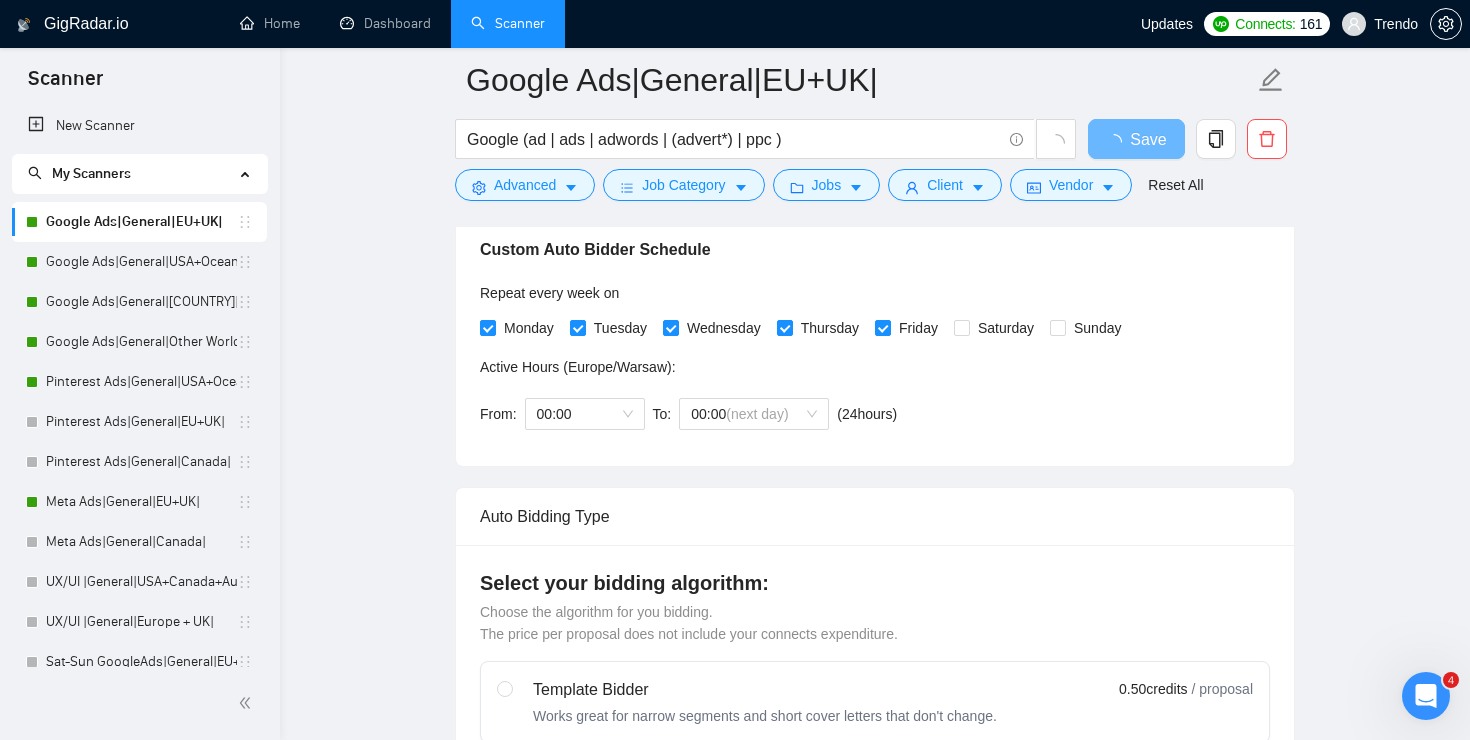 type 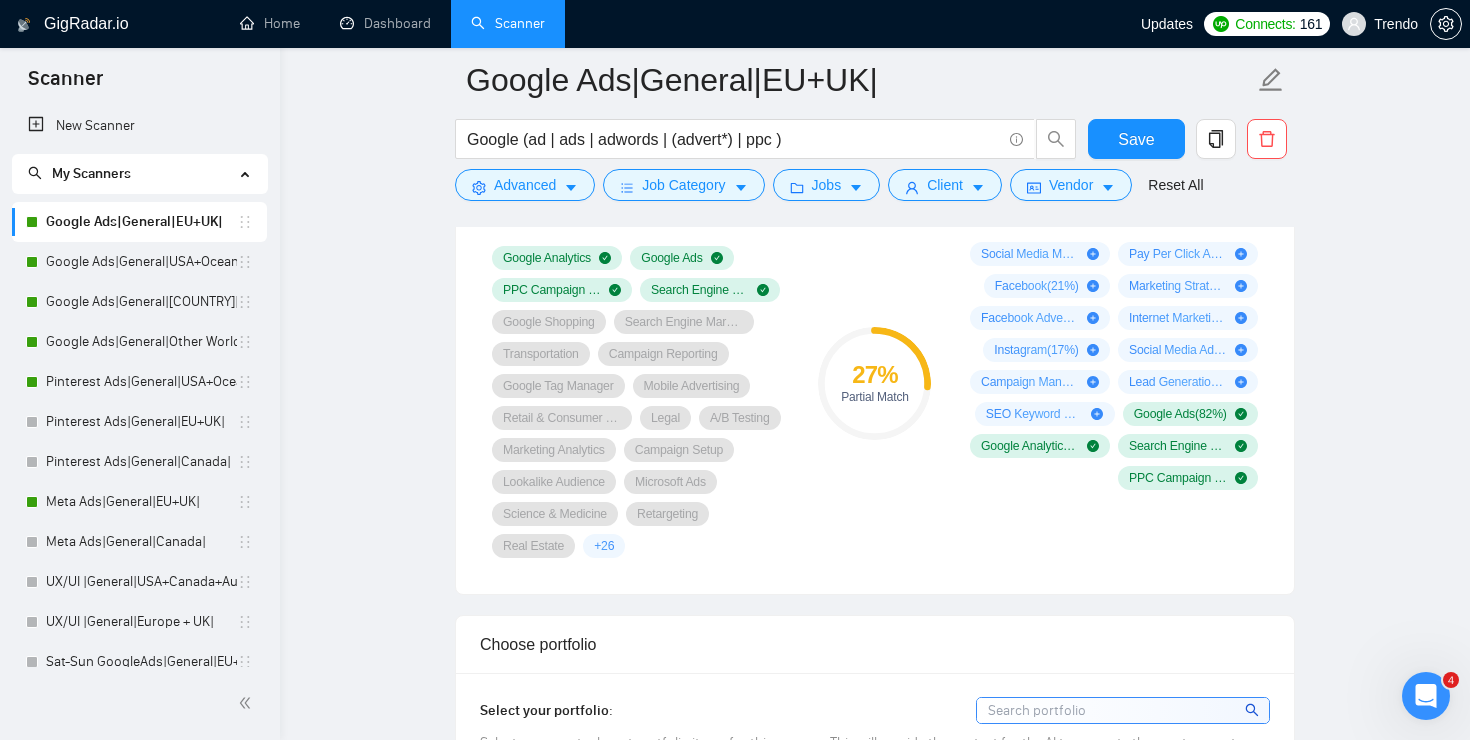 scroll, scrollTop: 1612, scrollLeft: 0, axis: vertical 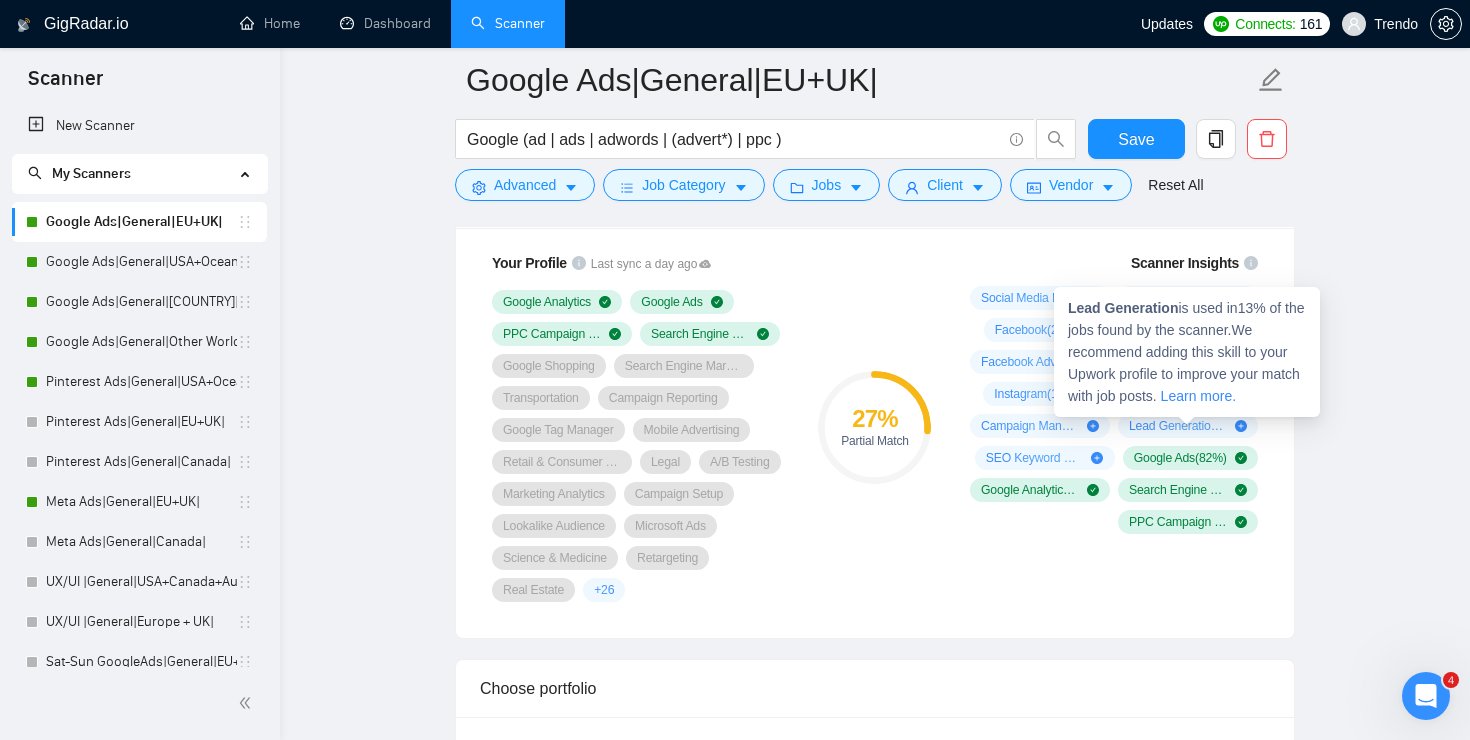 click 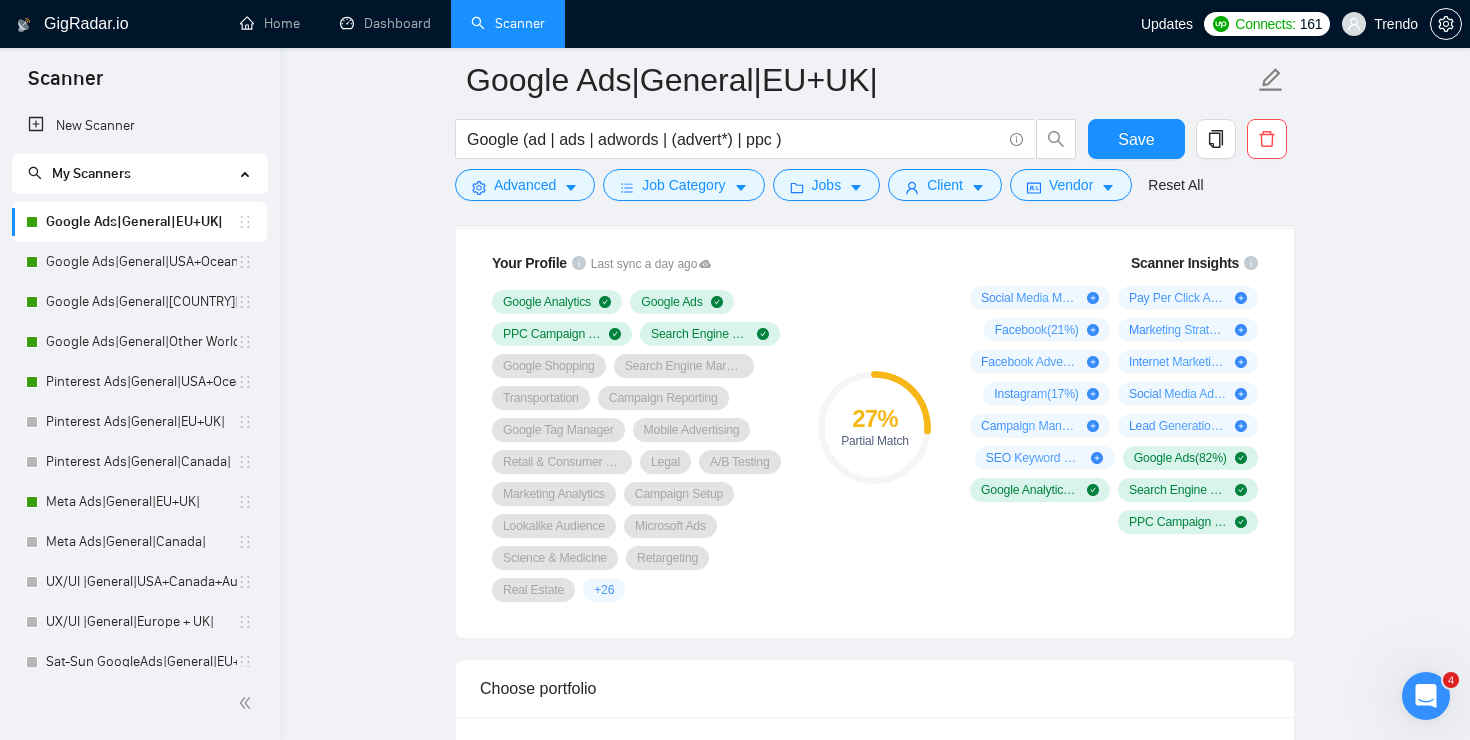 click 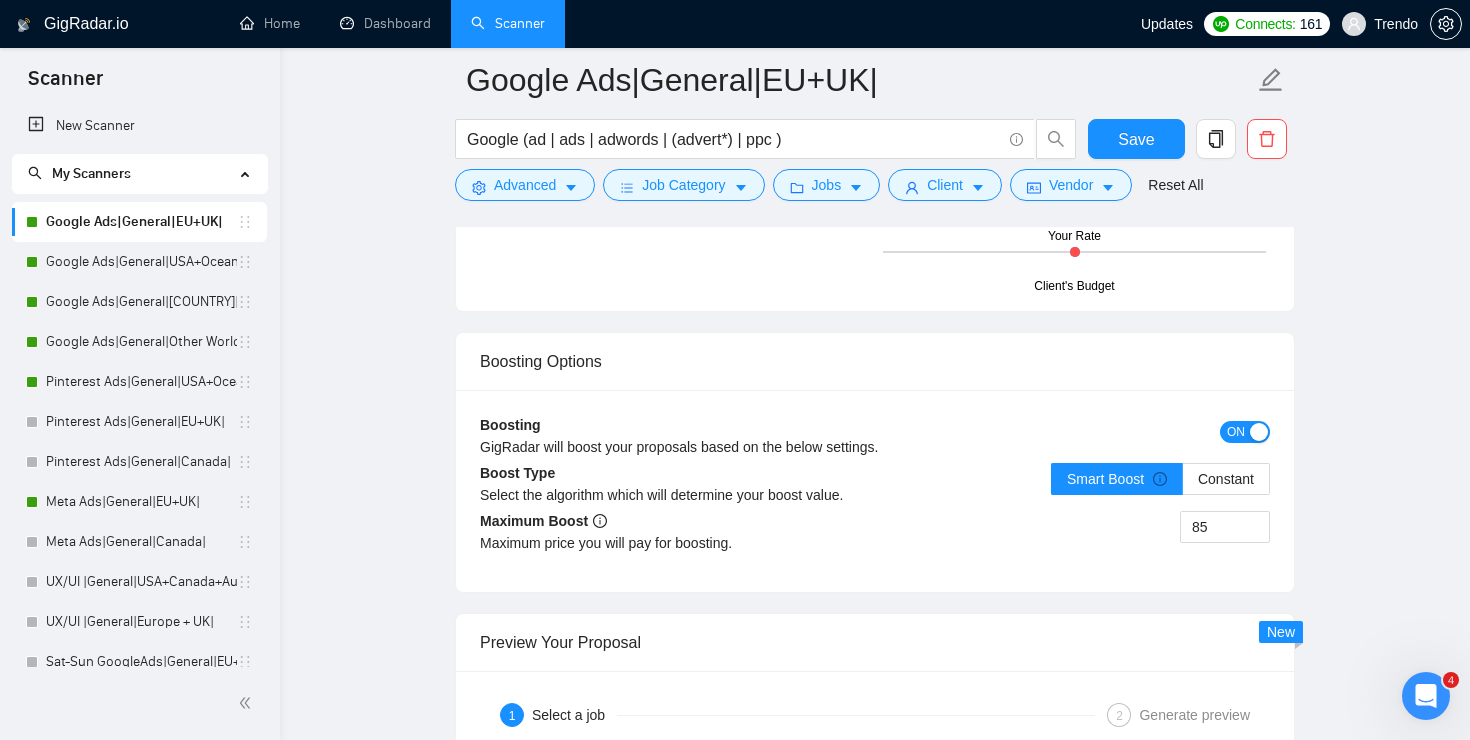 scroll, scrollTop: 3731, scrollLeft: 0, axis: vertical 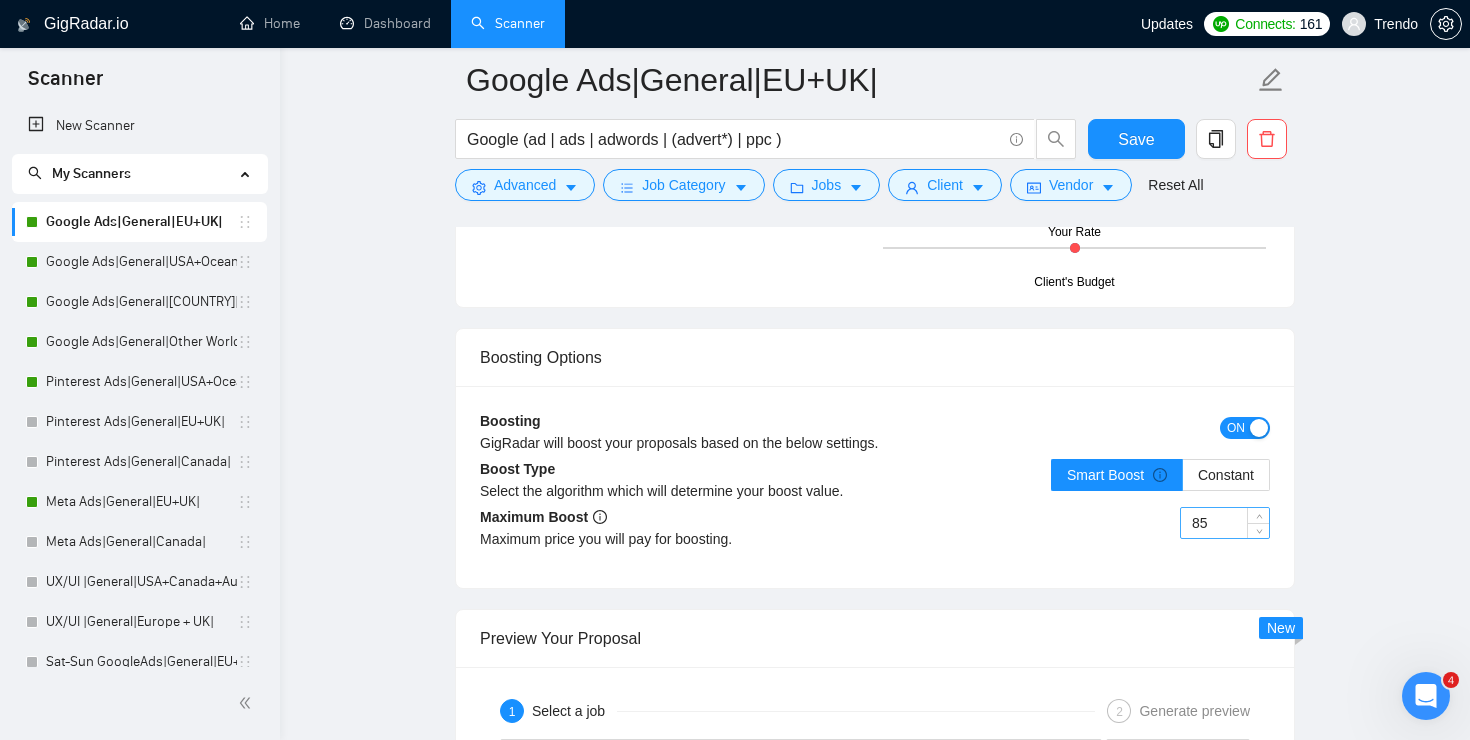 click on "85" at bounding box center (1225, 523) 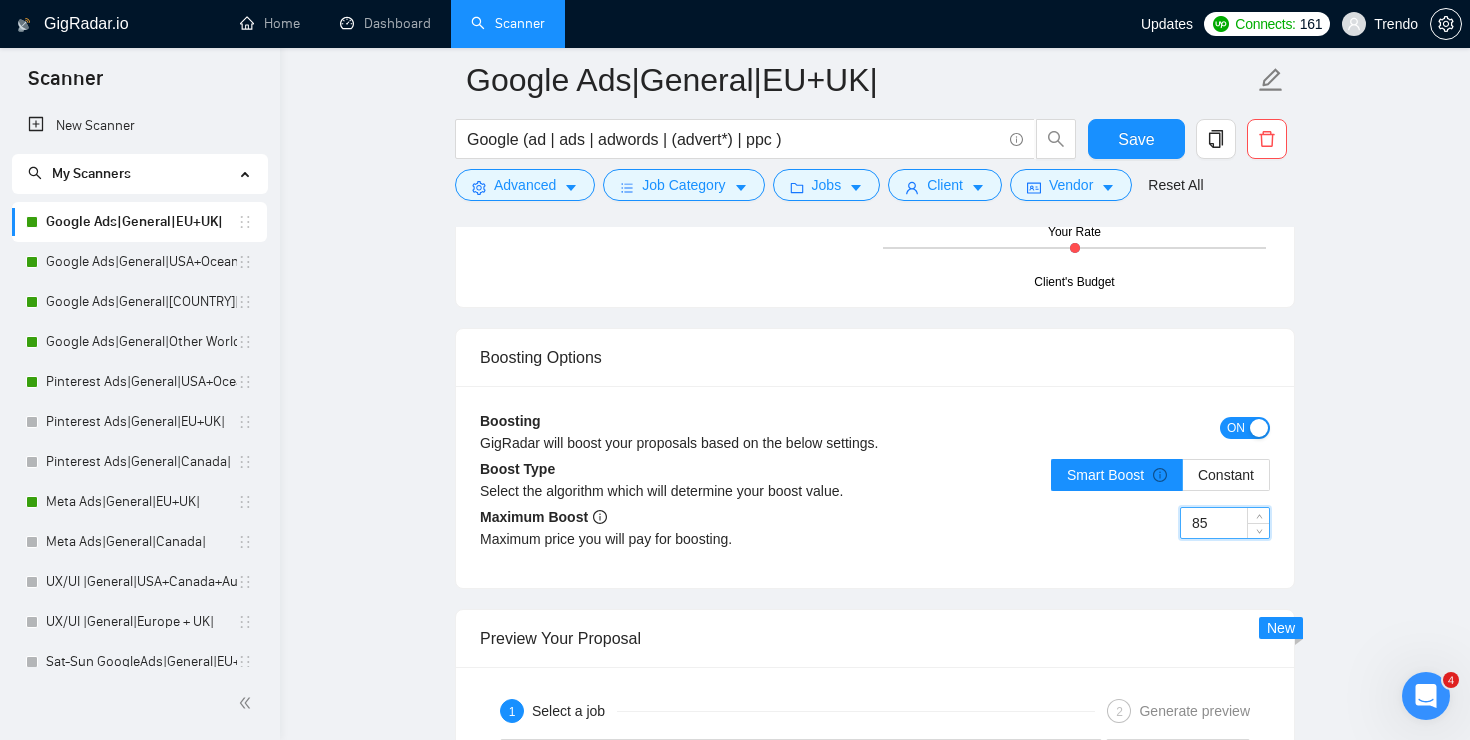 type on "8" 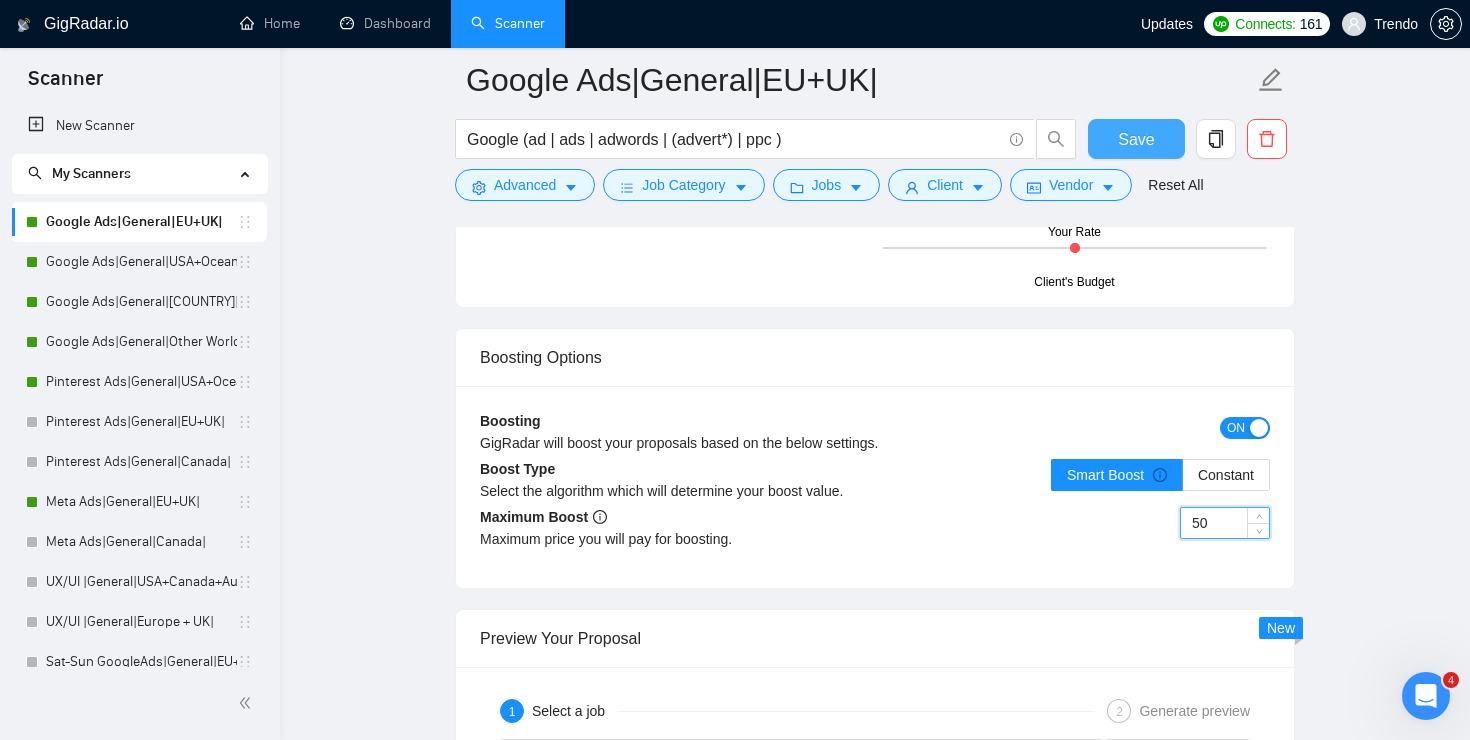 type on "50" 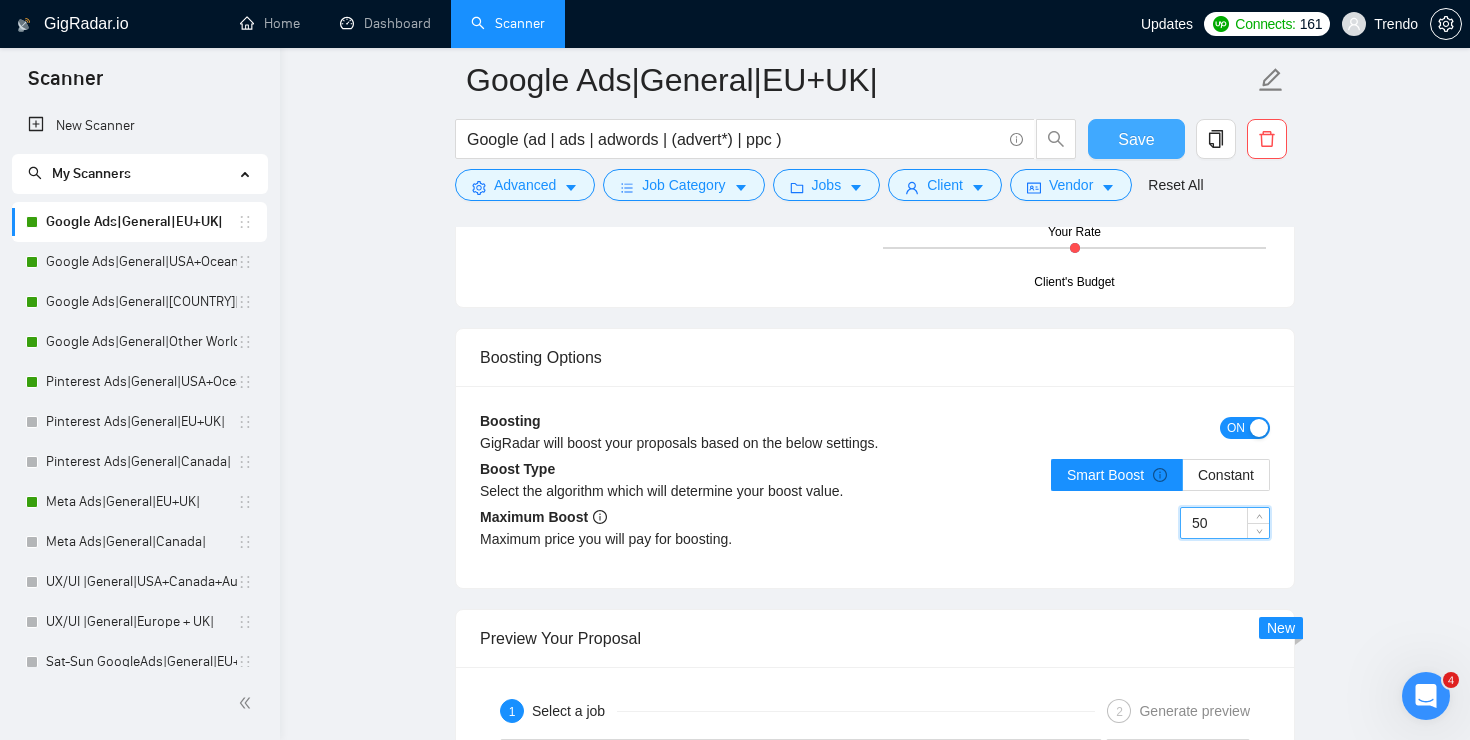 click on "Save" at bounding box center [1136, 139] 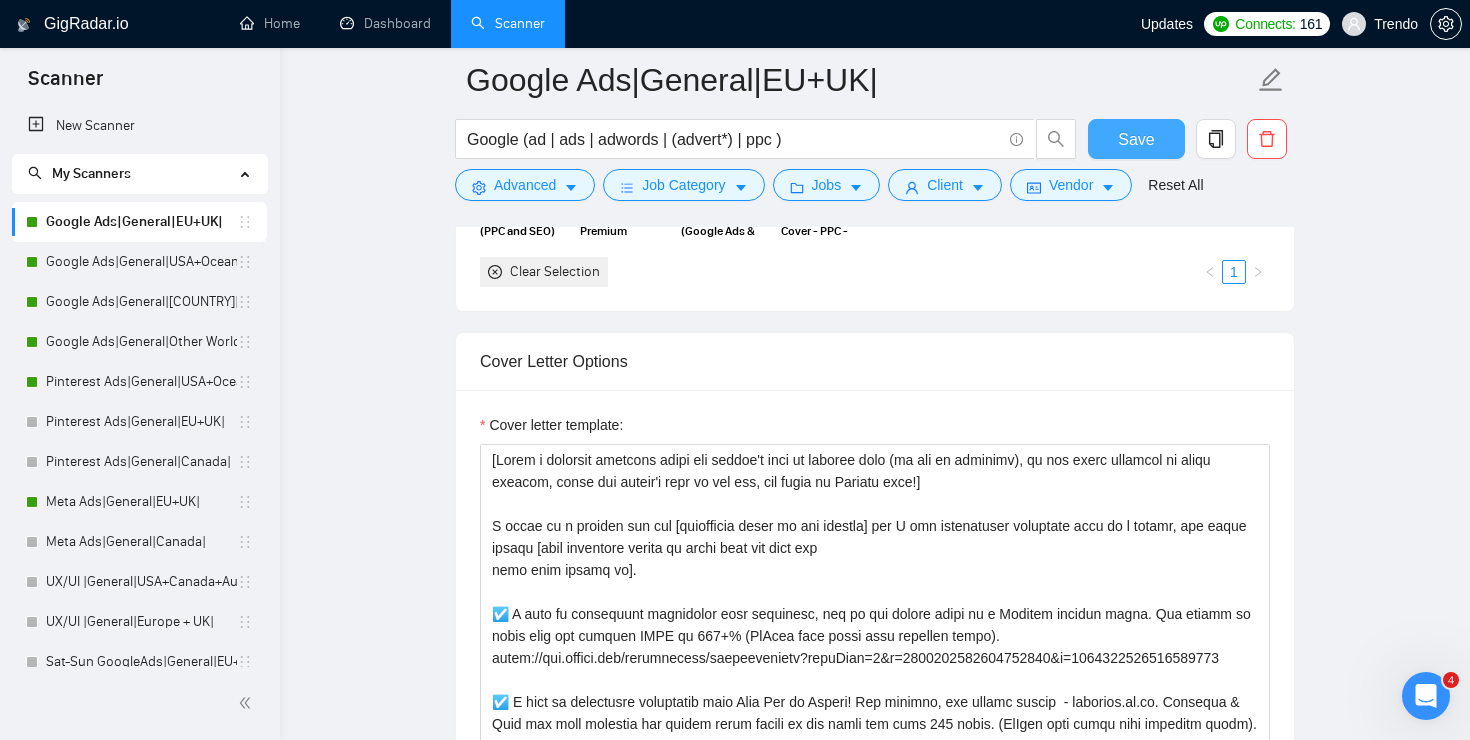 scroll, scrollTop: 2322, scrollLeft: 0, axis: vertical 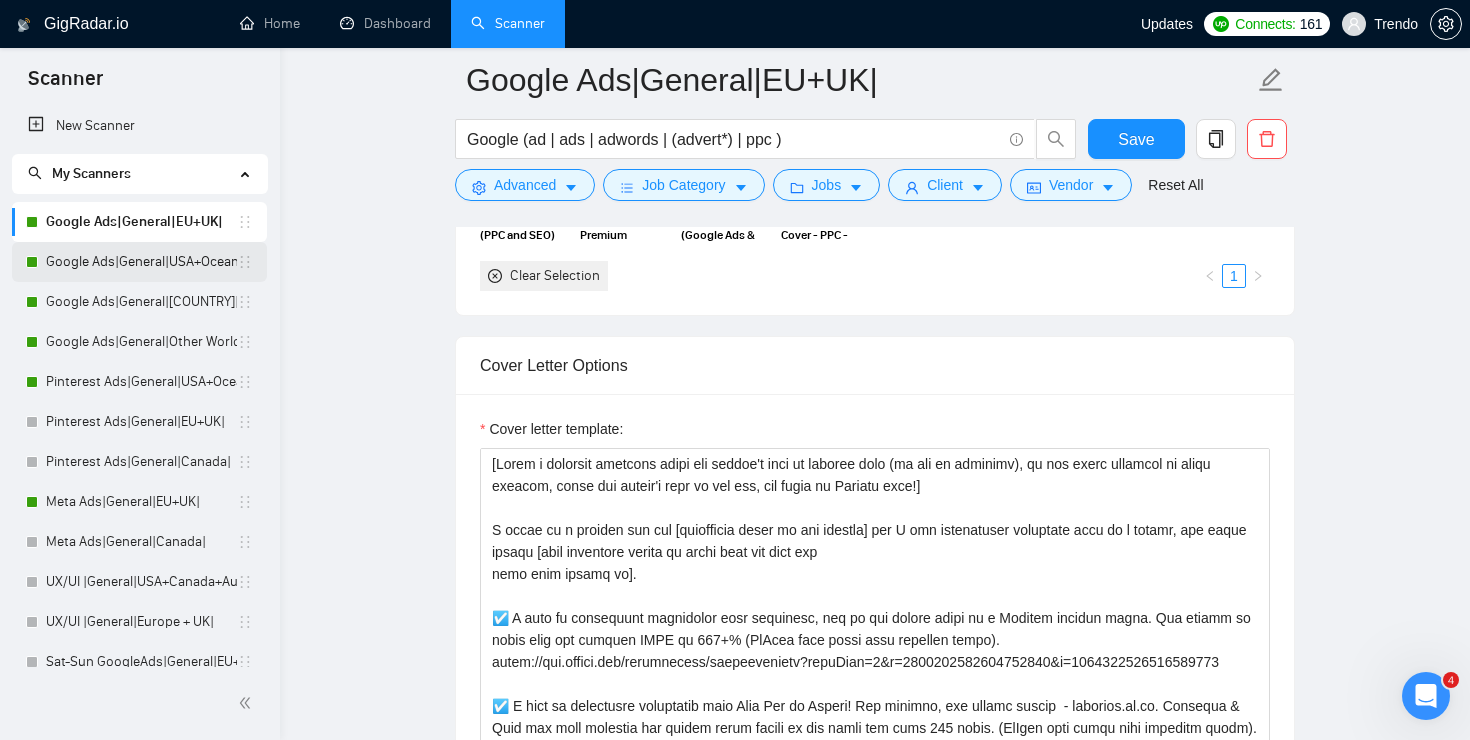 click on "Google Ads|General|USA+Oceania|" at bounding box center [141, 262] 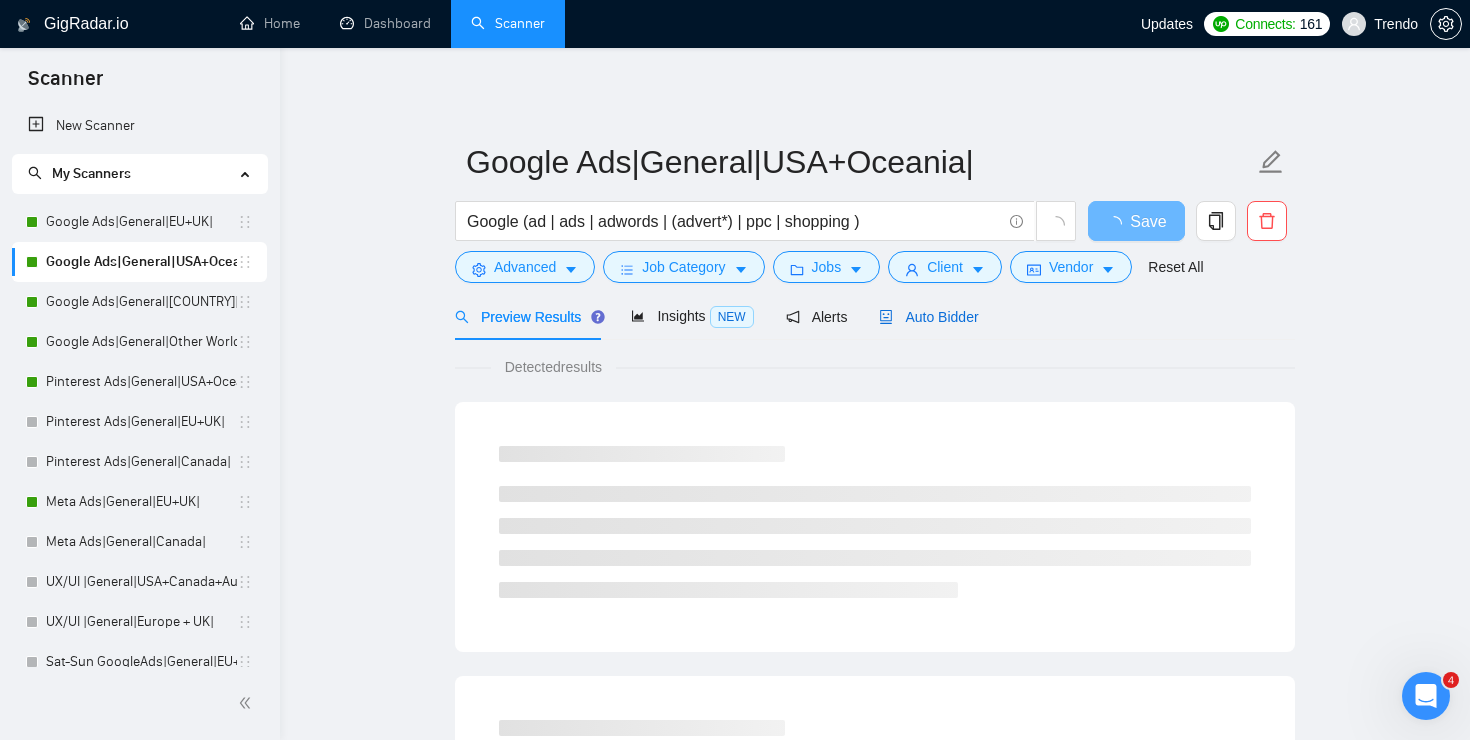 click on "Auto Bidder" at bounding box center [928, 317] 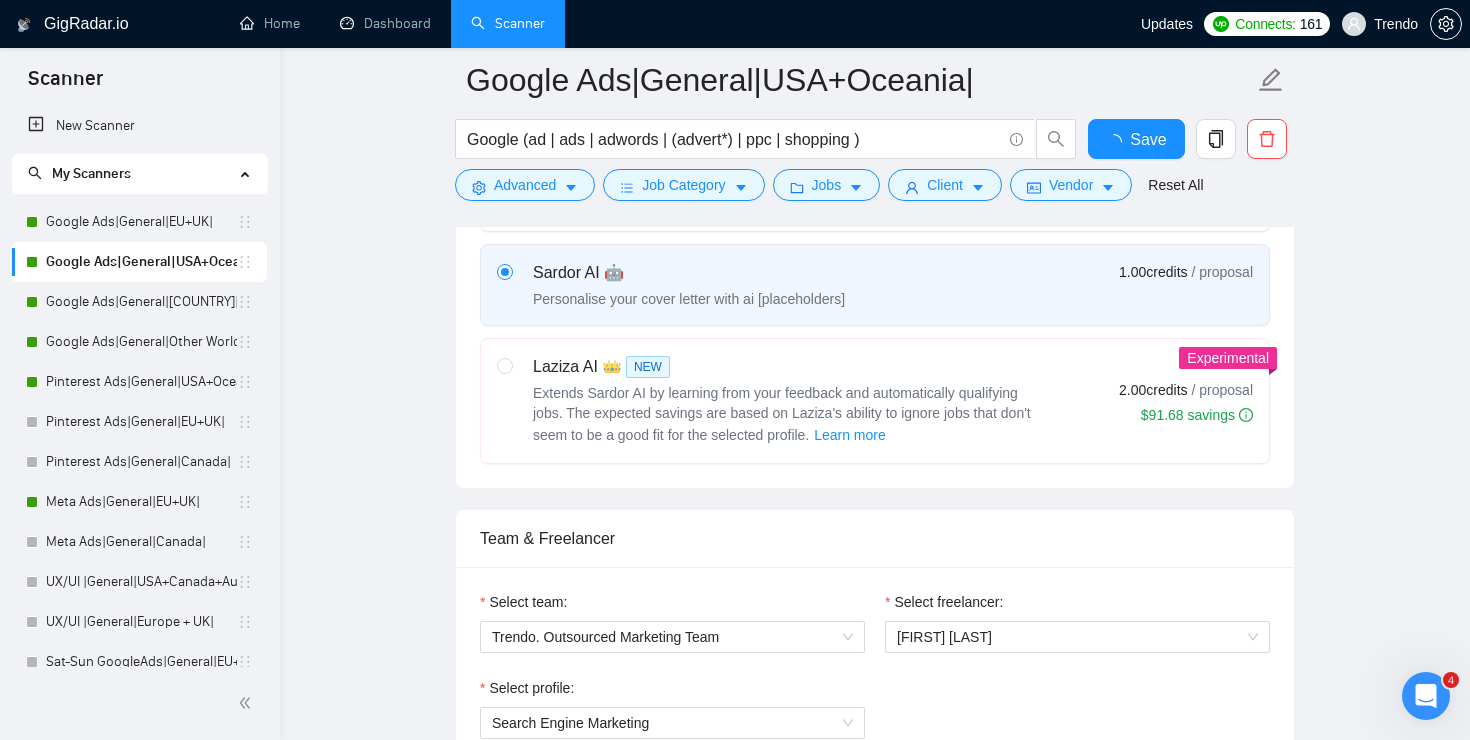 type 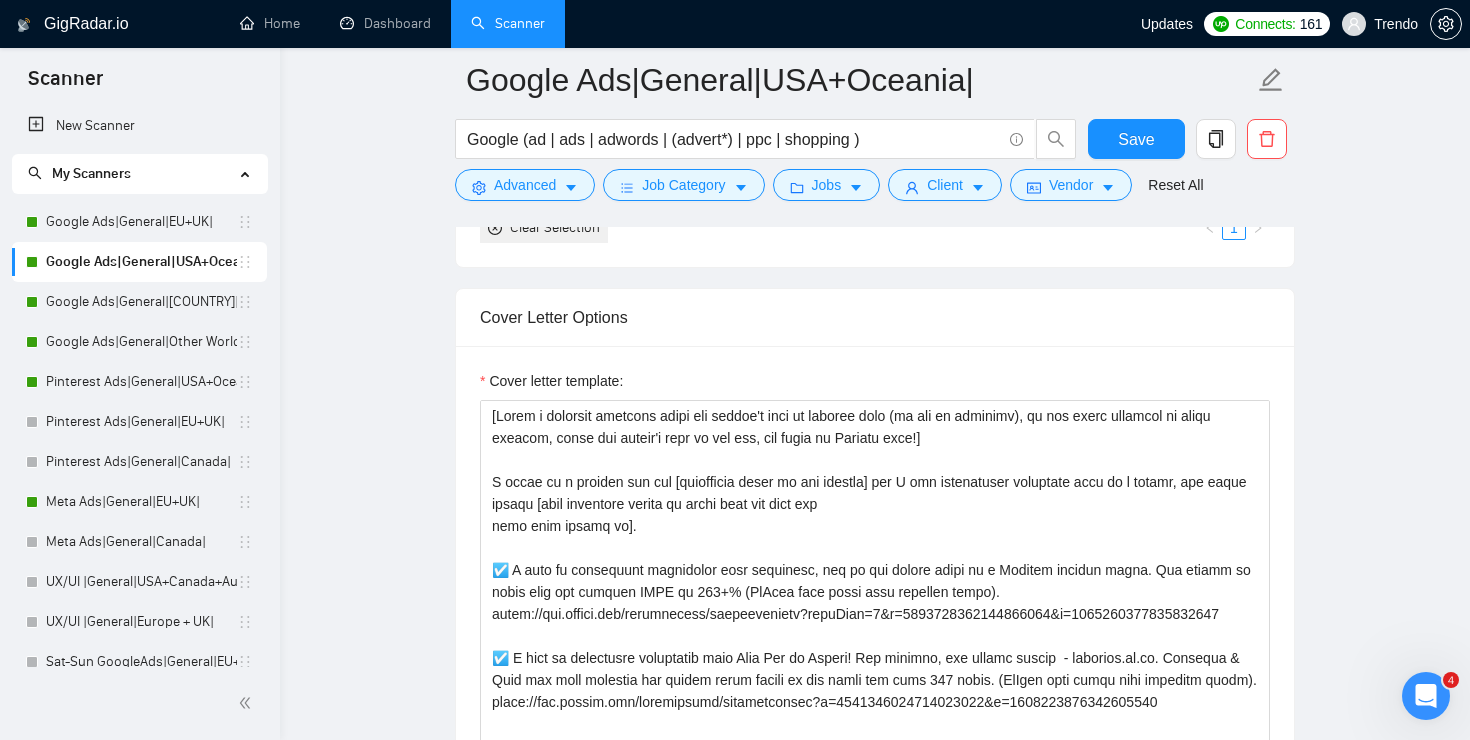 scroll, scrollTop: 2135, scrollLeft: 0, axis: vertical 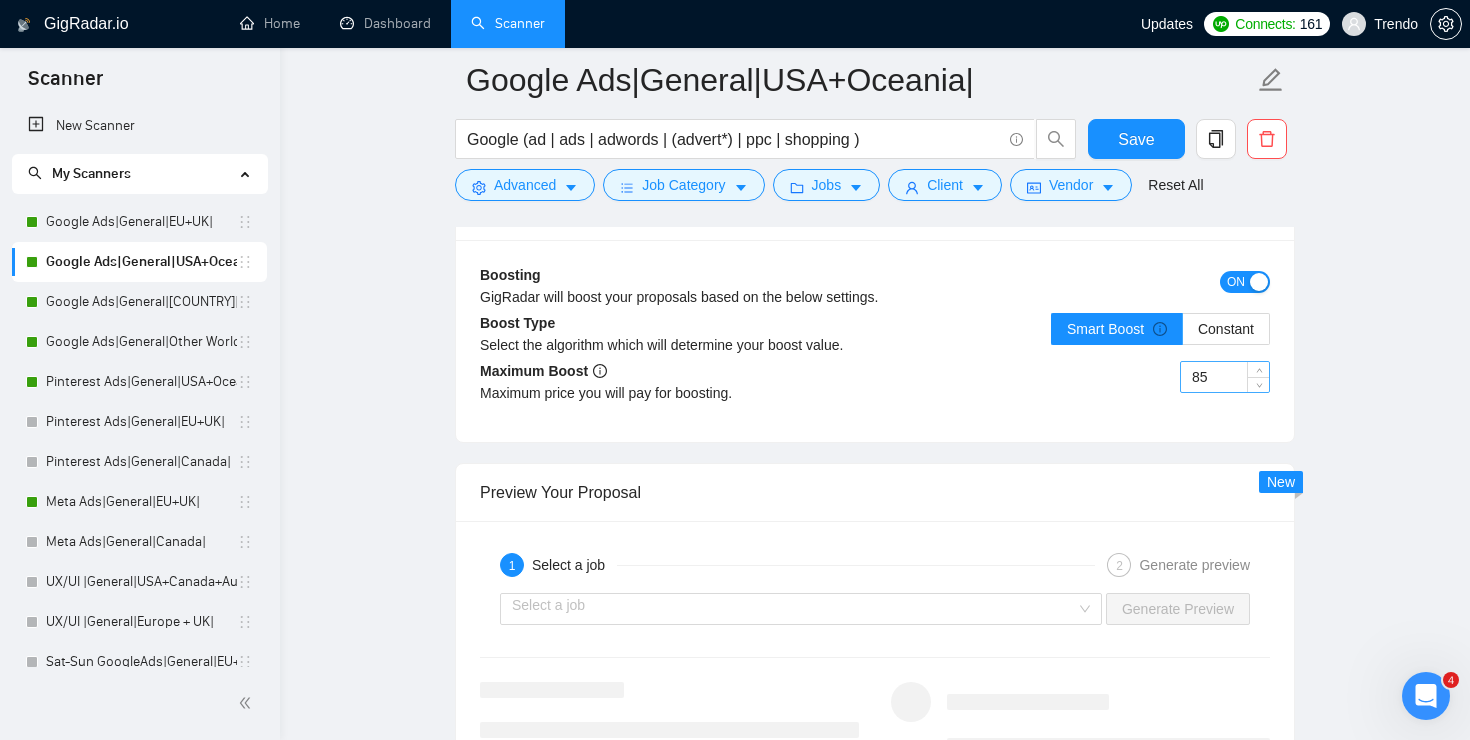 click on "85" at bounding box center [1225, 377] 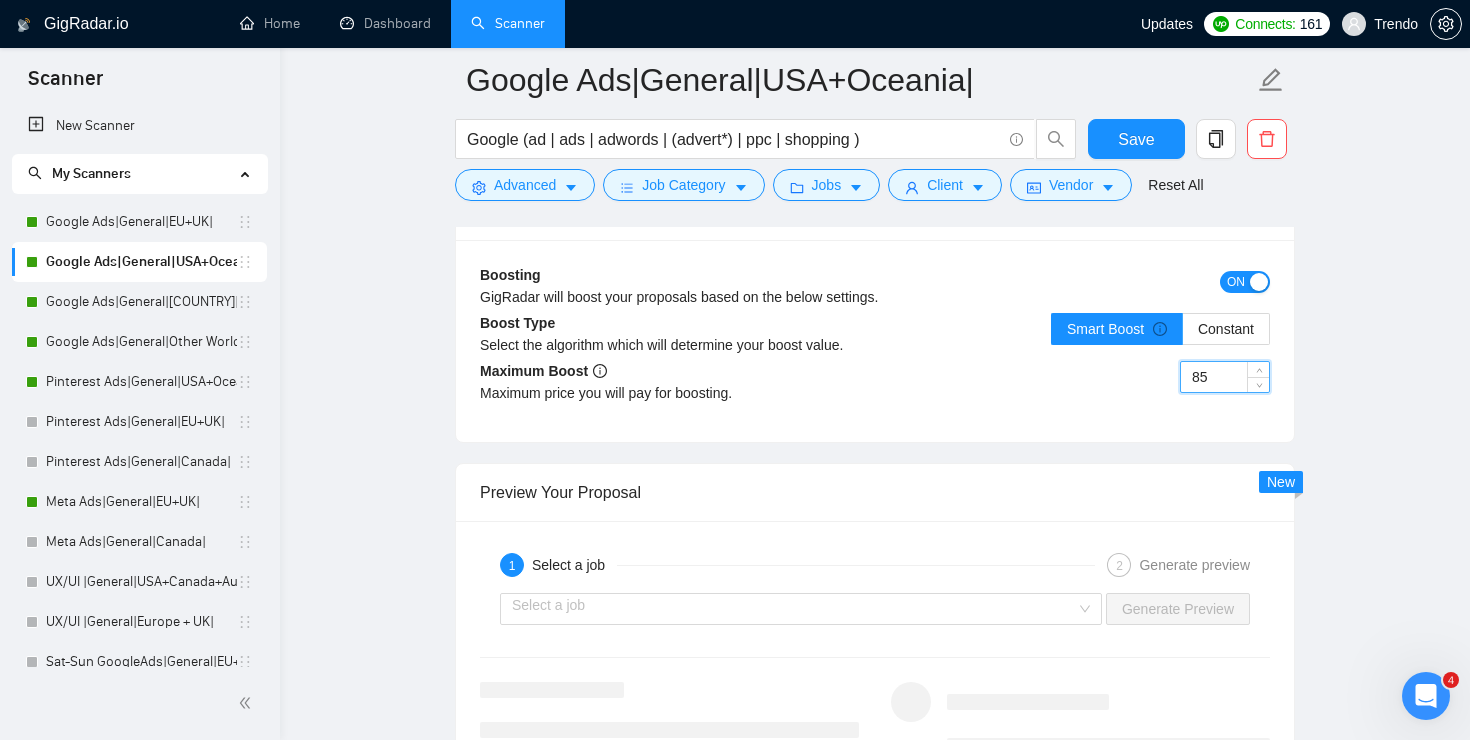 type on "8" 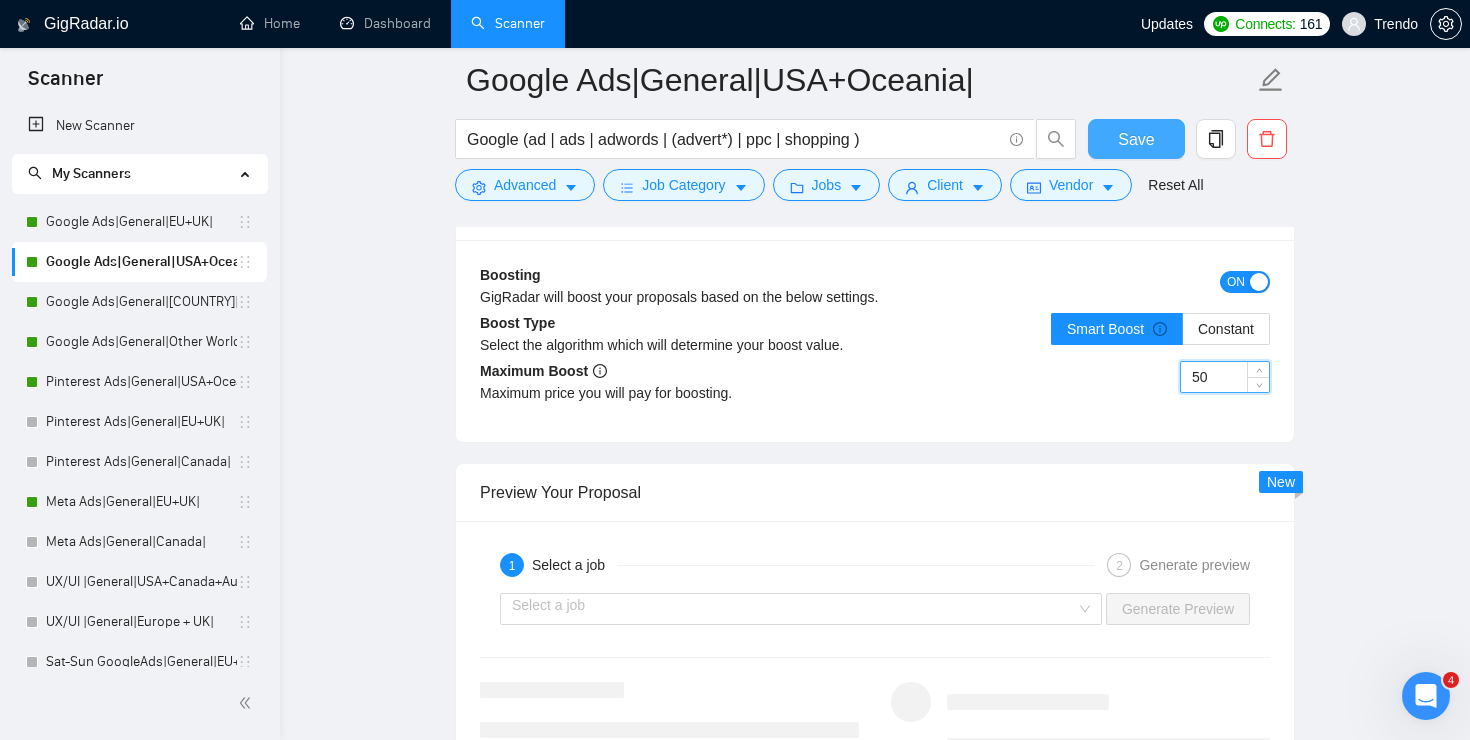 type on "50" 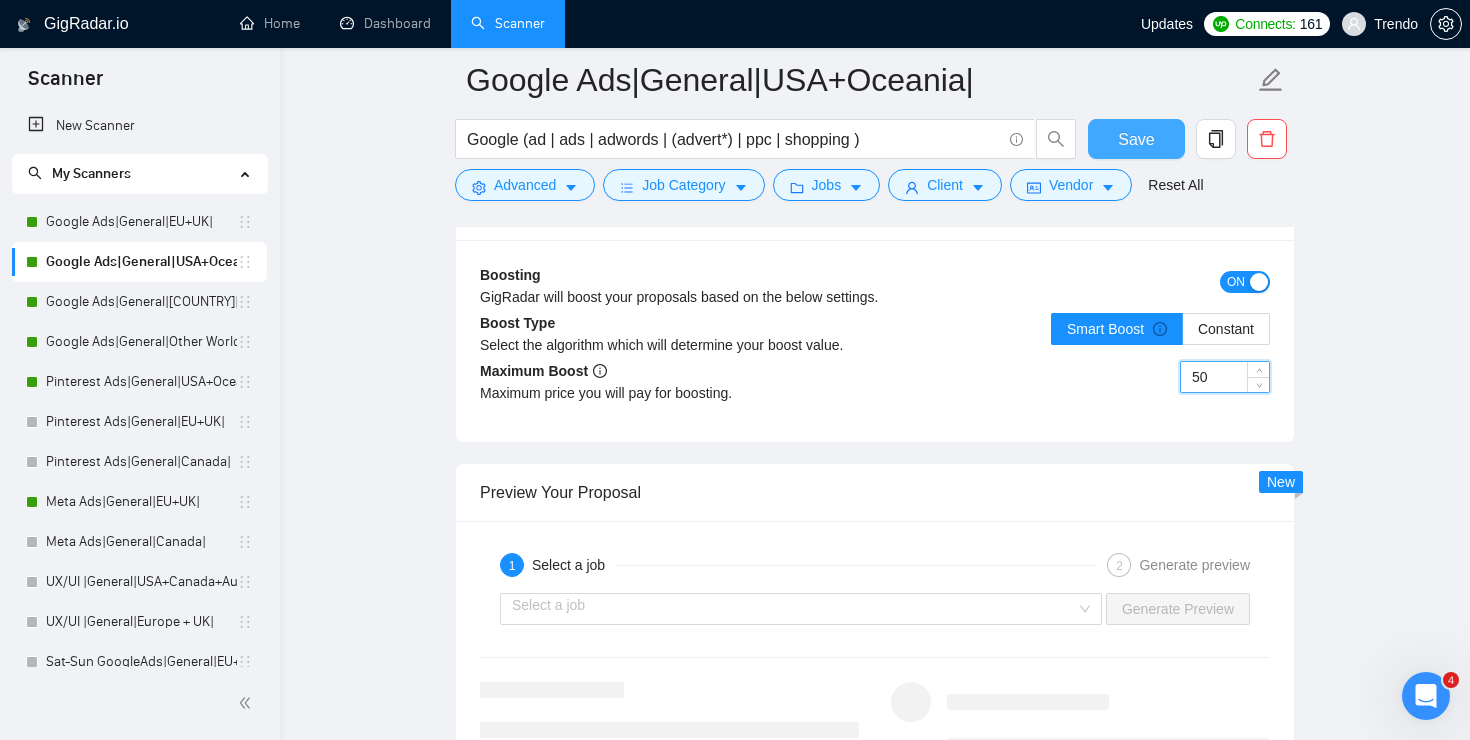 click on "Save" at bounding box center (1136, 139) 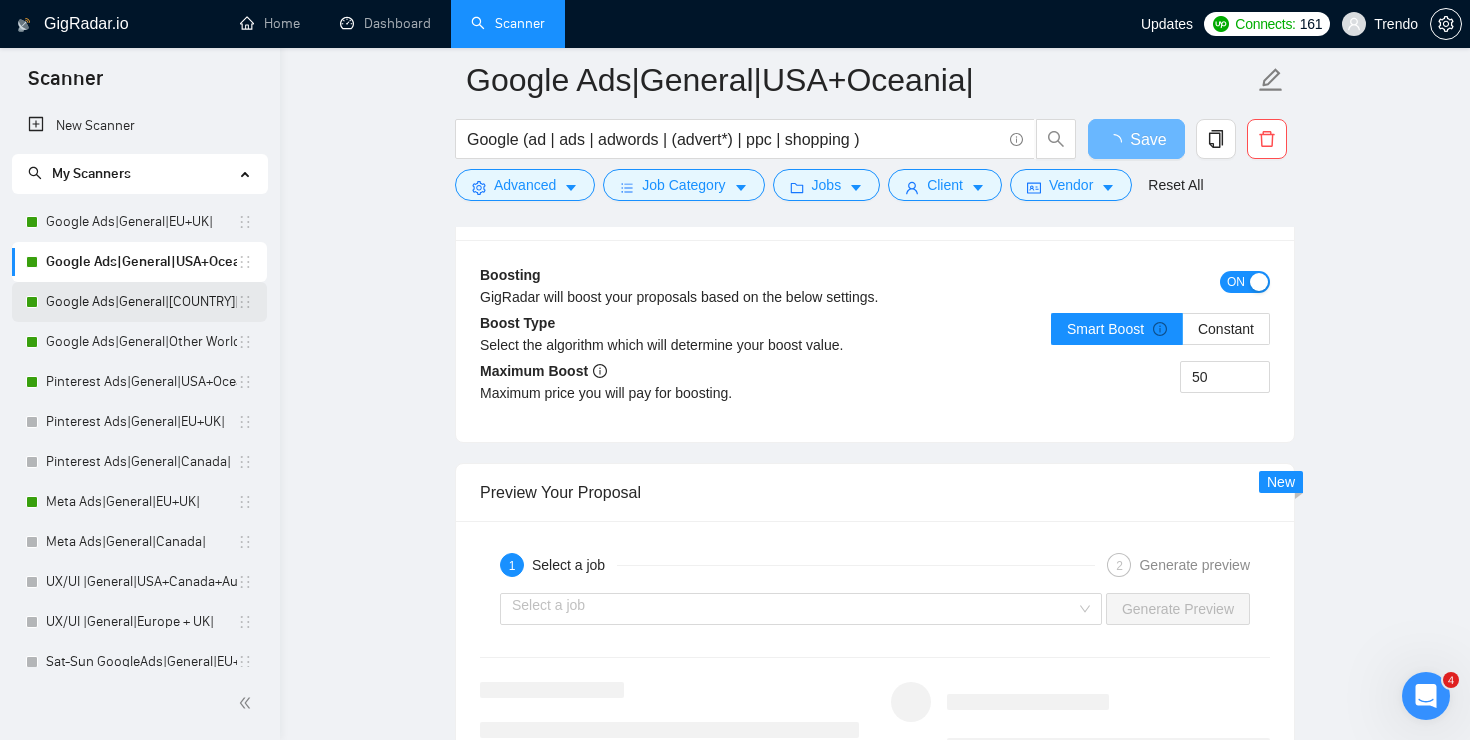 click on "Google Ads|General|[COUNTRY]|" at bounding box center (141, 302) 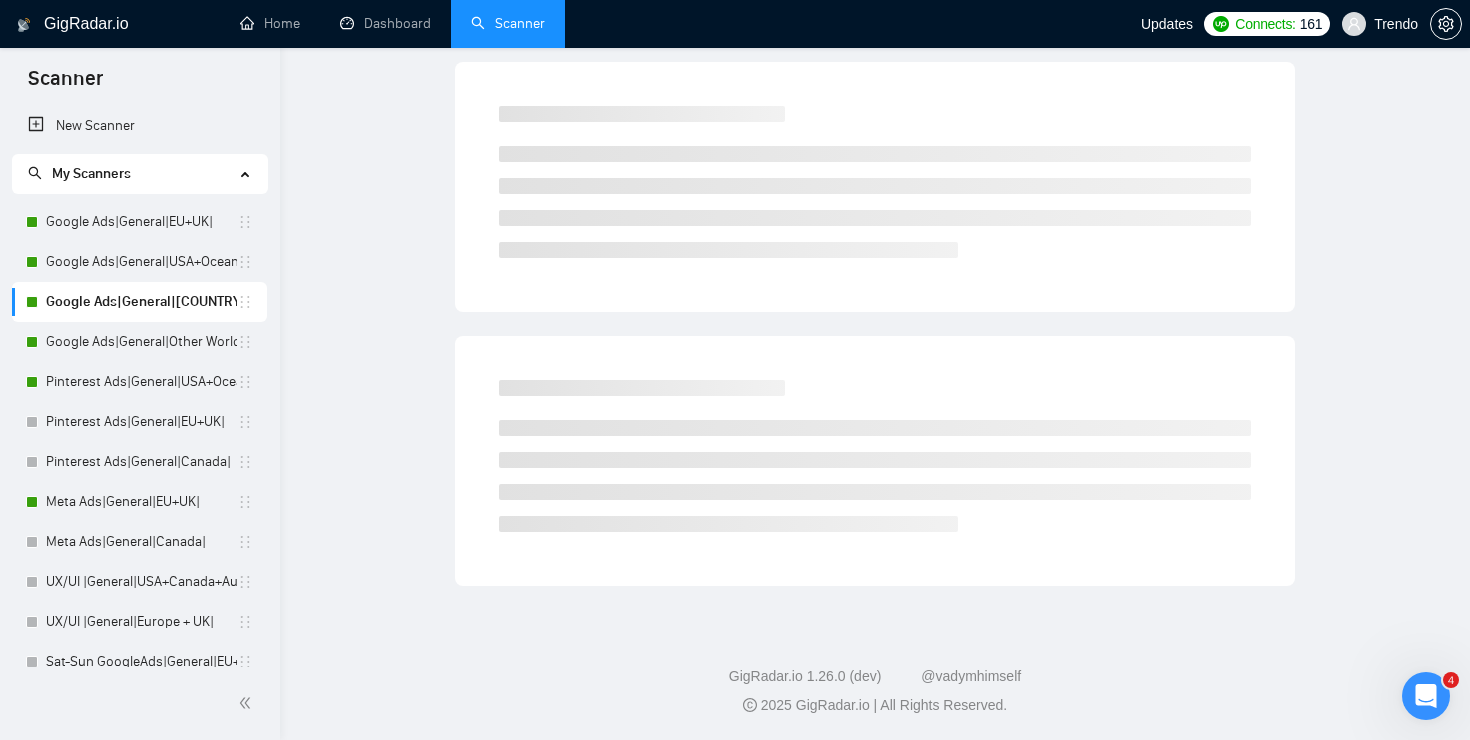 scroll, scrollTop: 0, scrollLeft: 0, axis: both 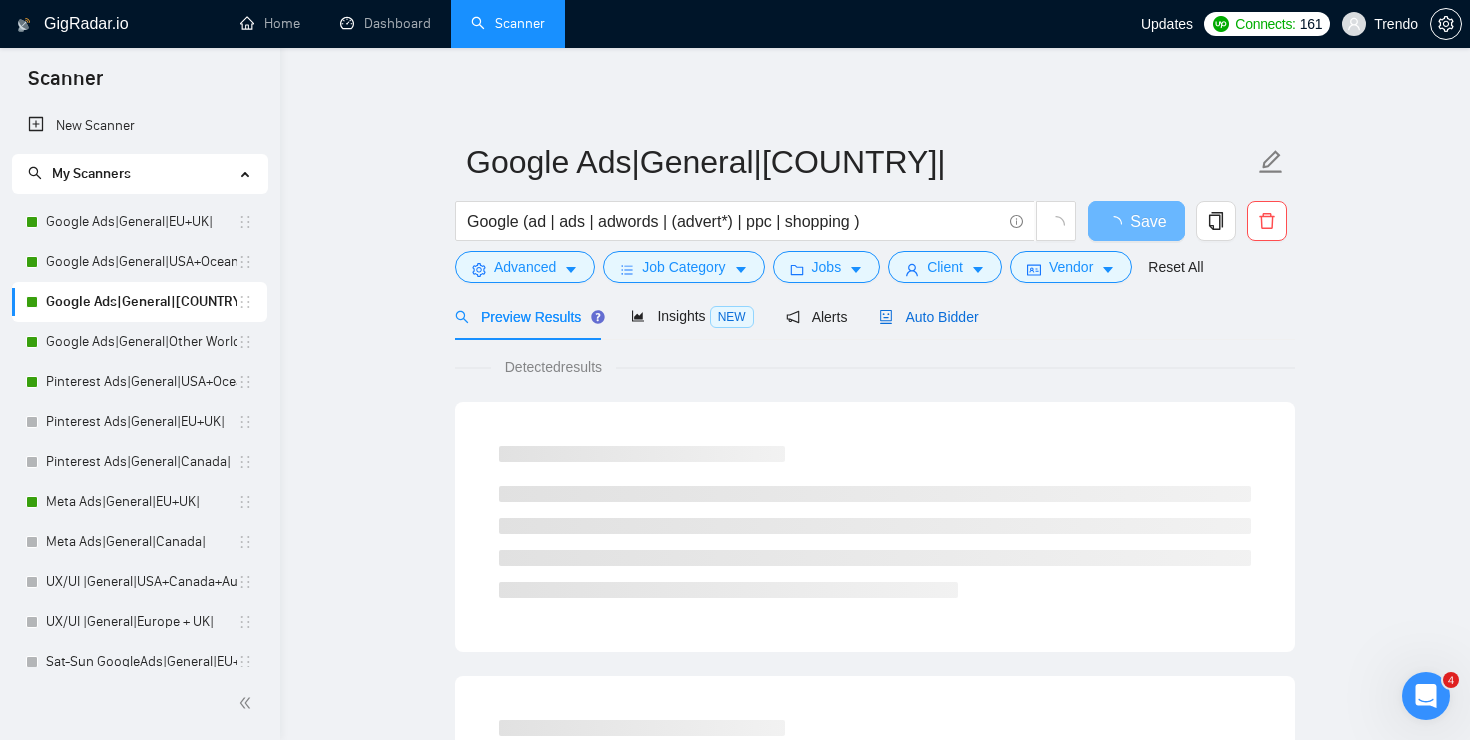 click on "Auto Bidder" at bounding box center [928, 317] 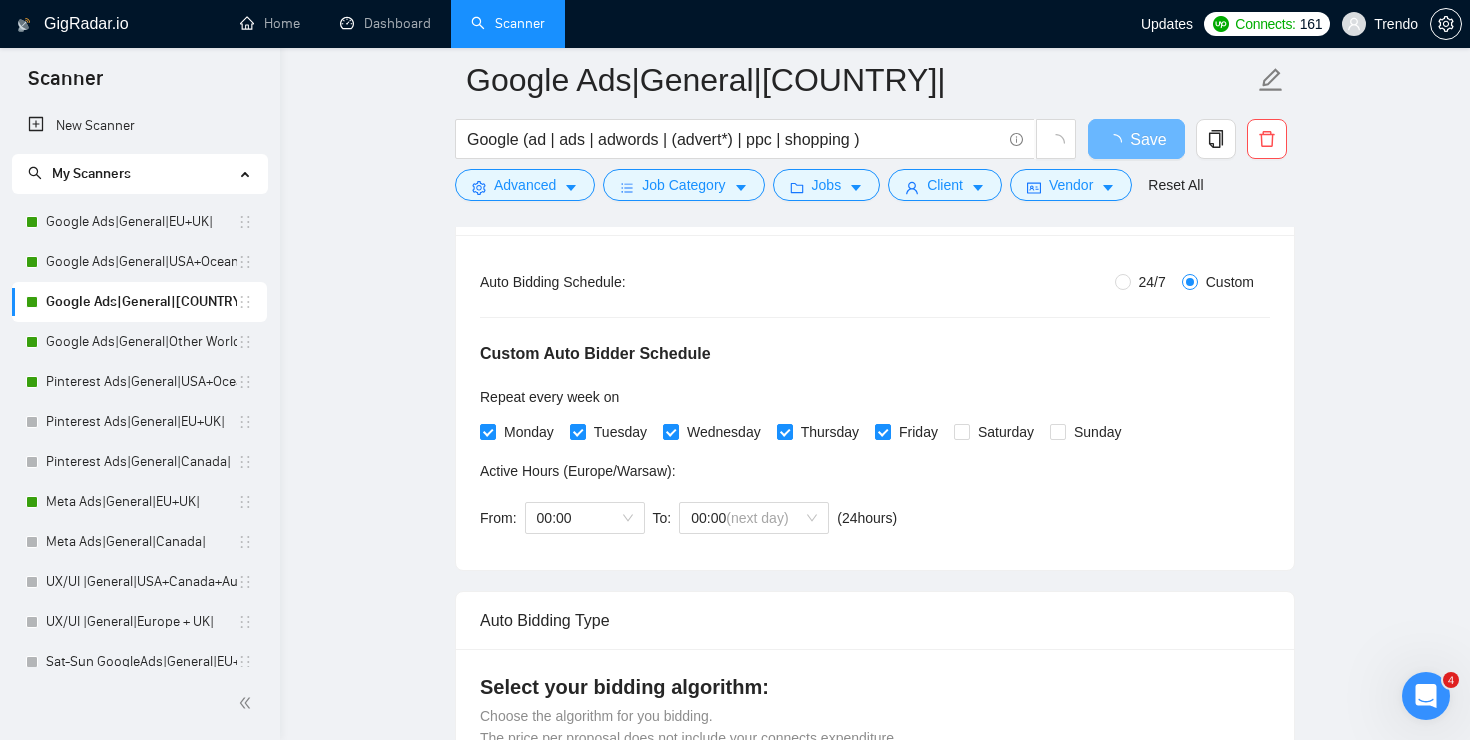 scroll, scrollTop: 325, scrollLeft: 0, axis: vertical 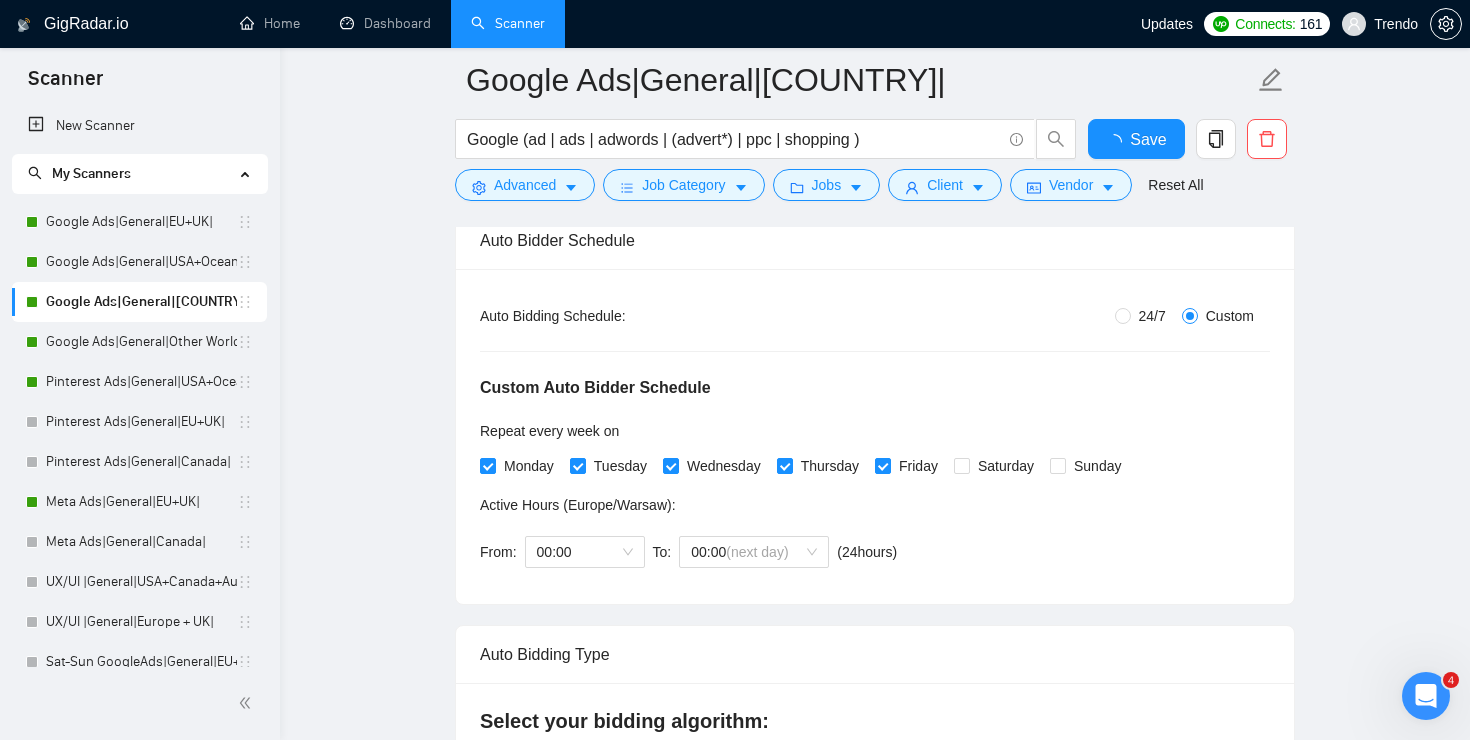 type 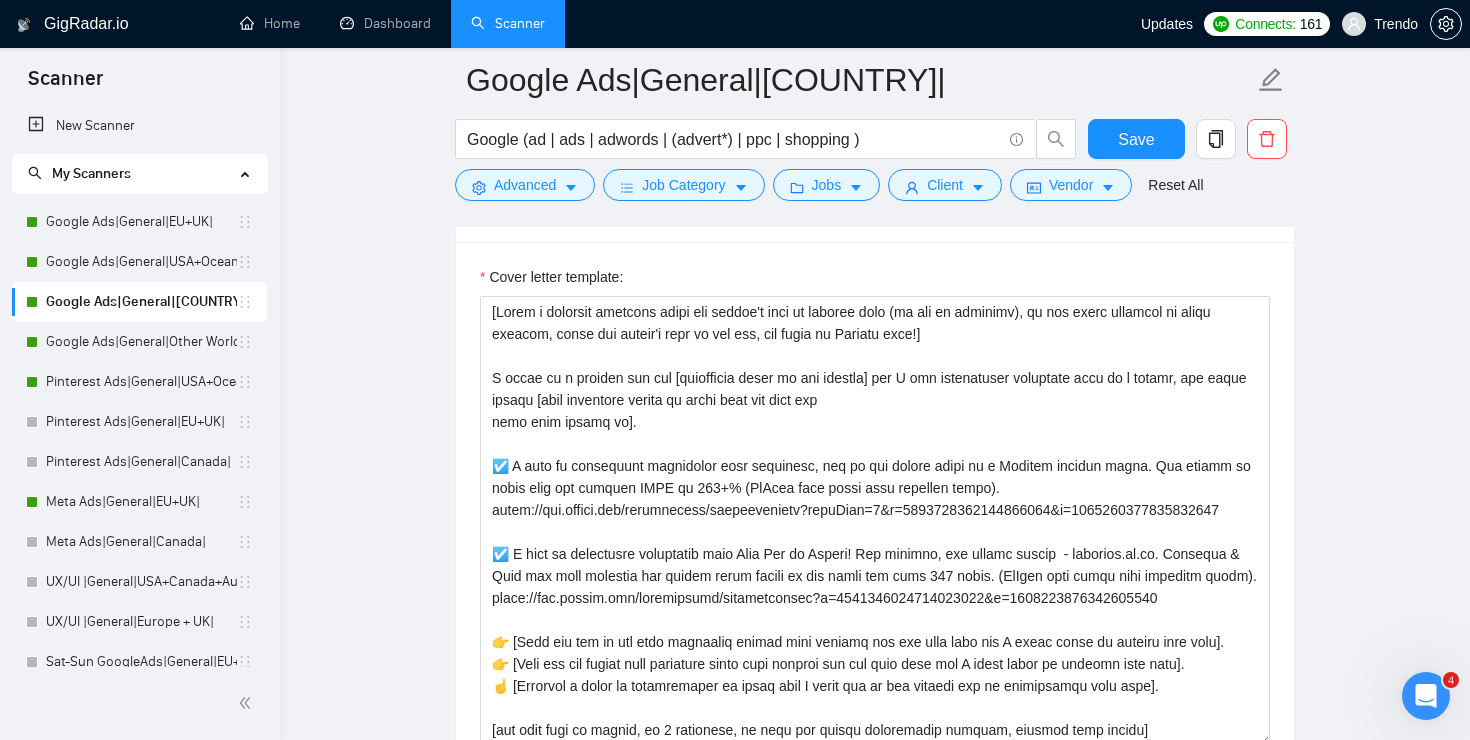 scroll, scrollTop: 2498, scrollLeft: 0, axis: vertical 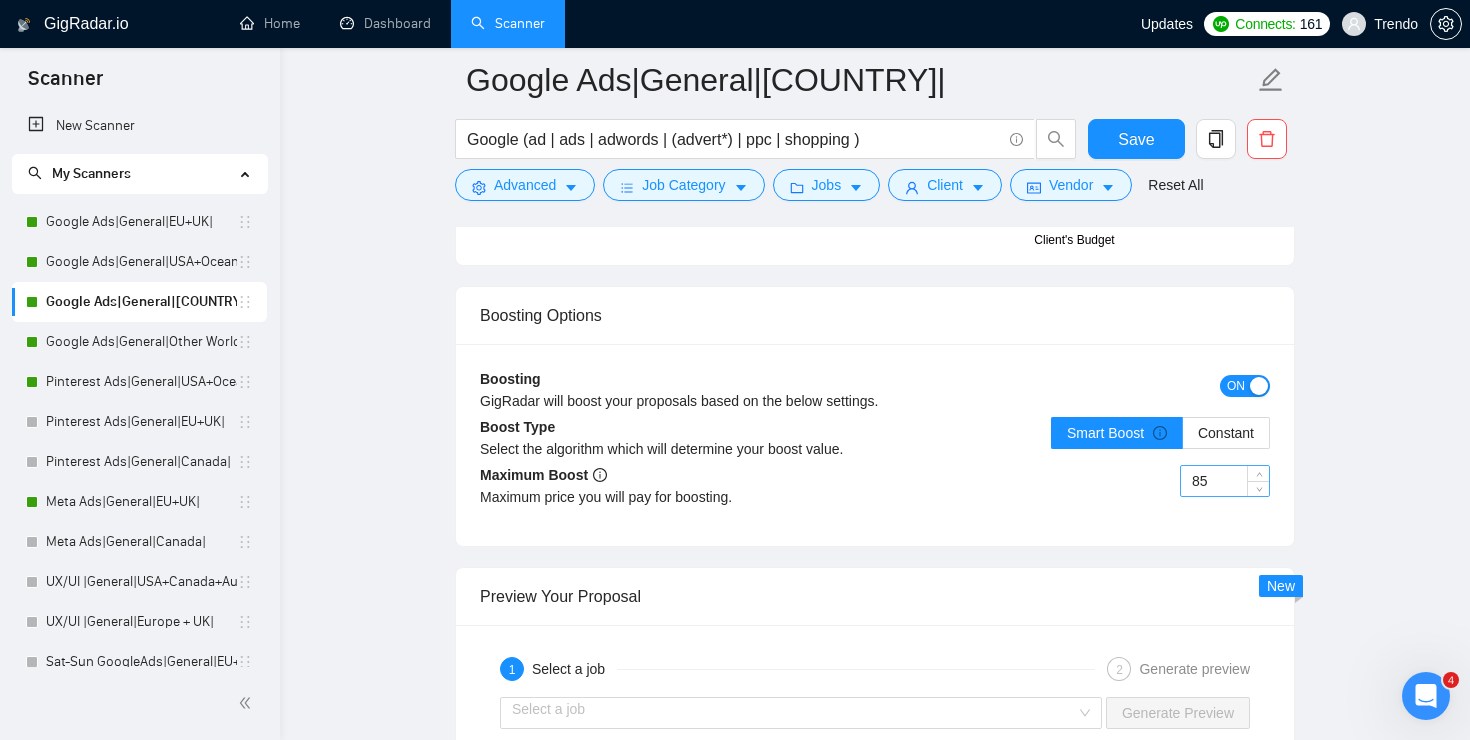 click on "85" at bounding box center [1225, 481] 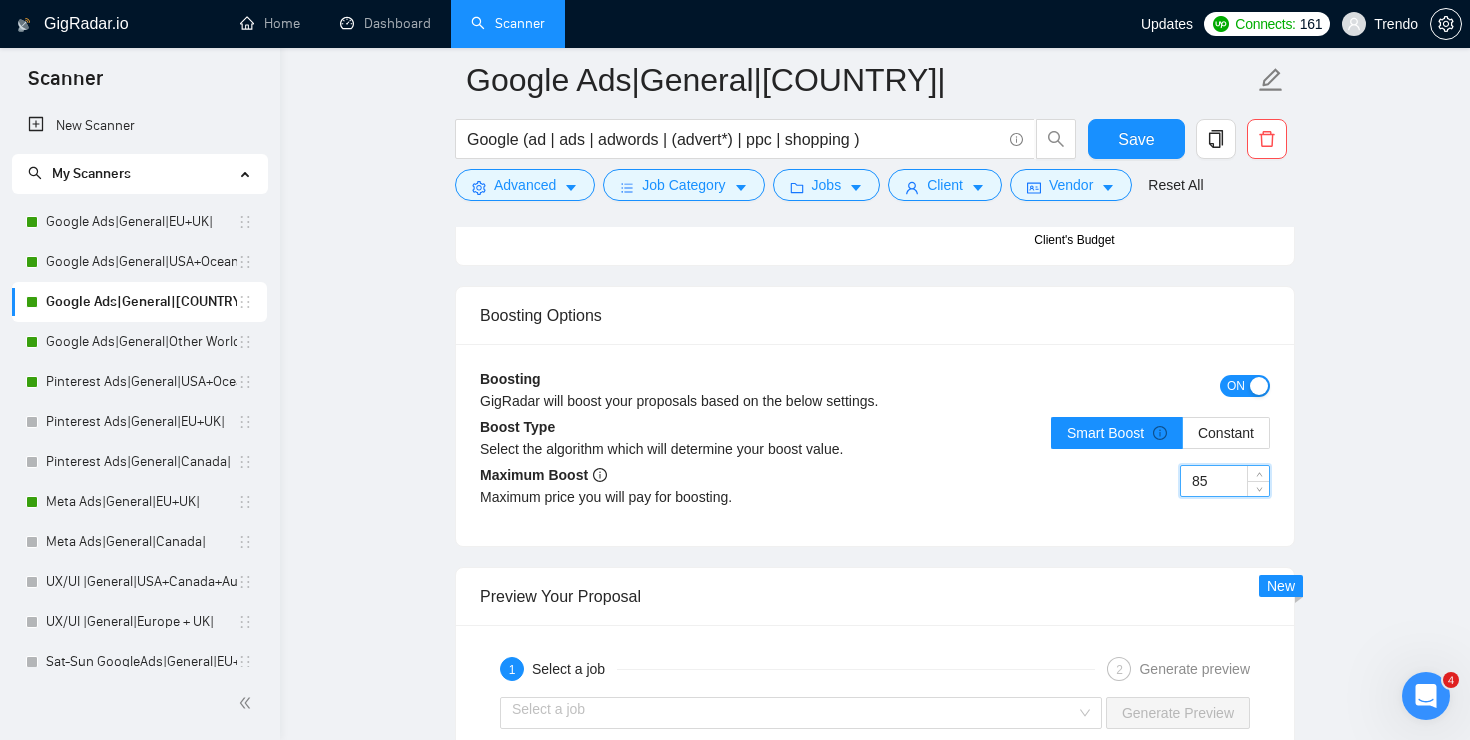 type on "8" 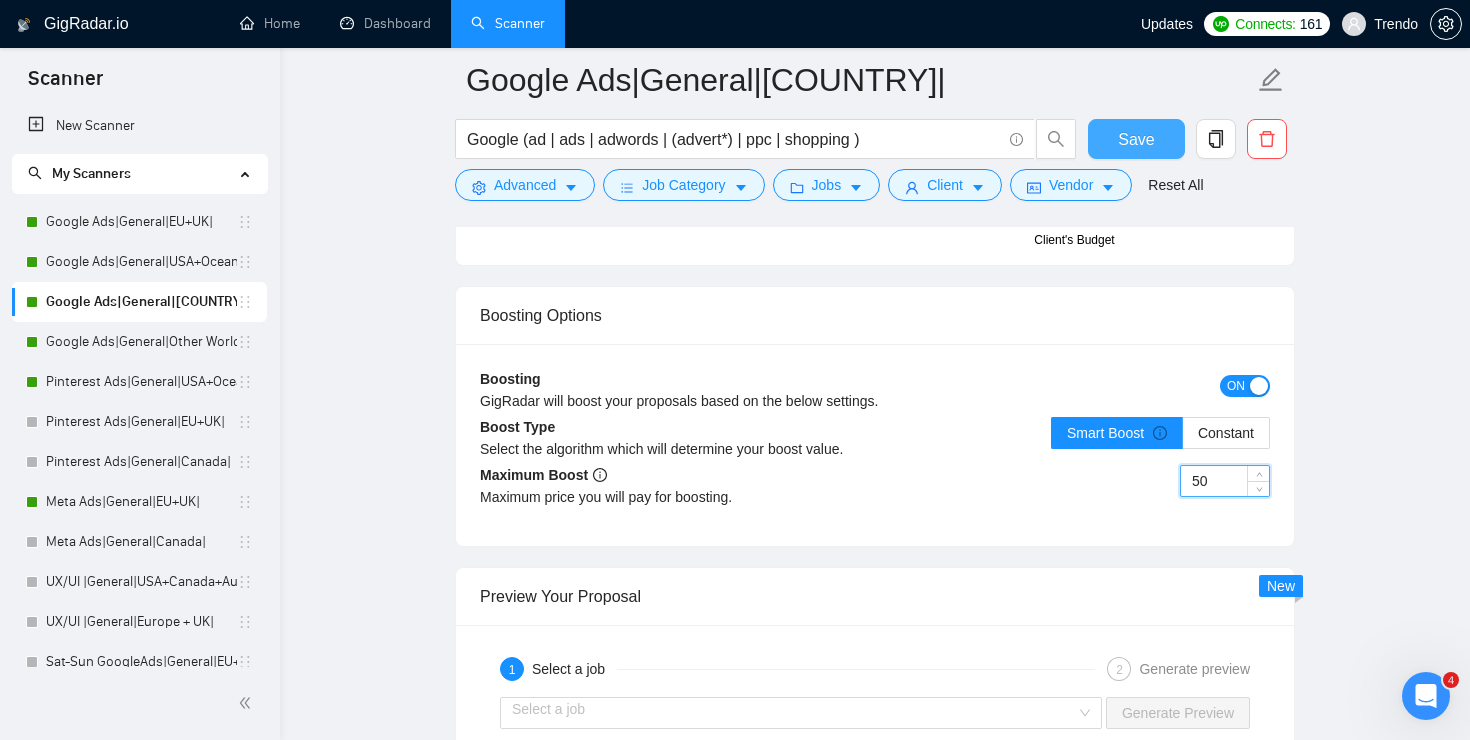 type on "50" 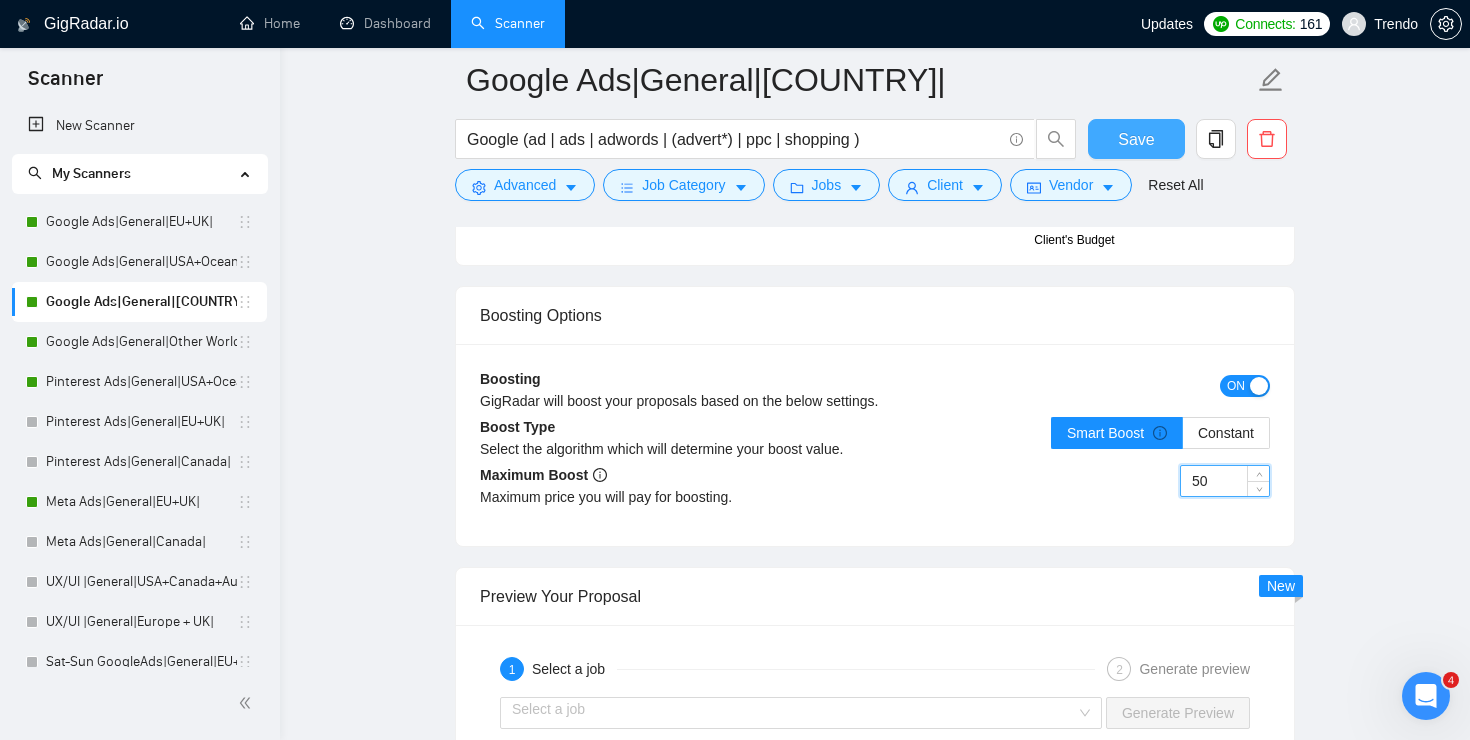click on "Save" at bounding box center (1136, 139) 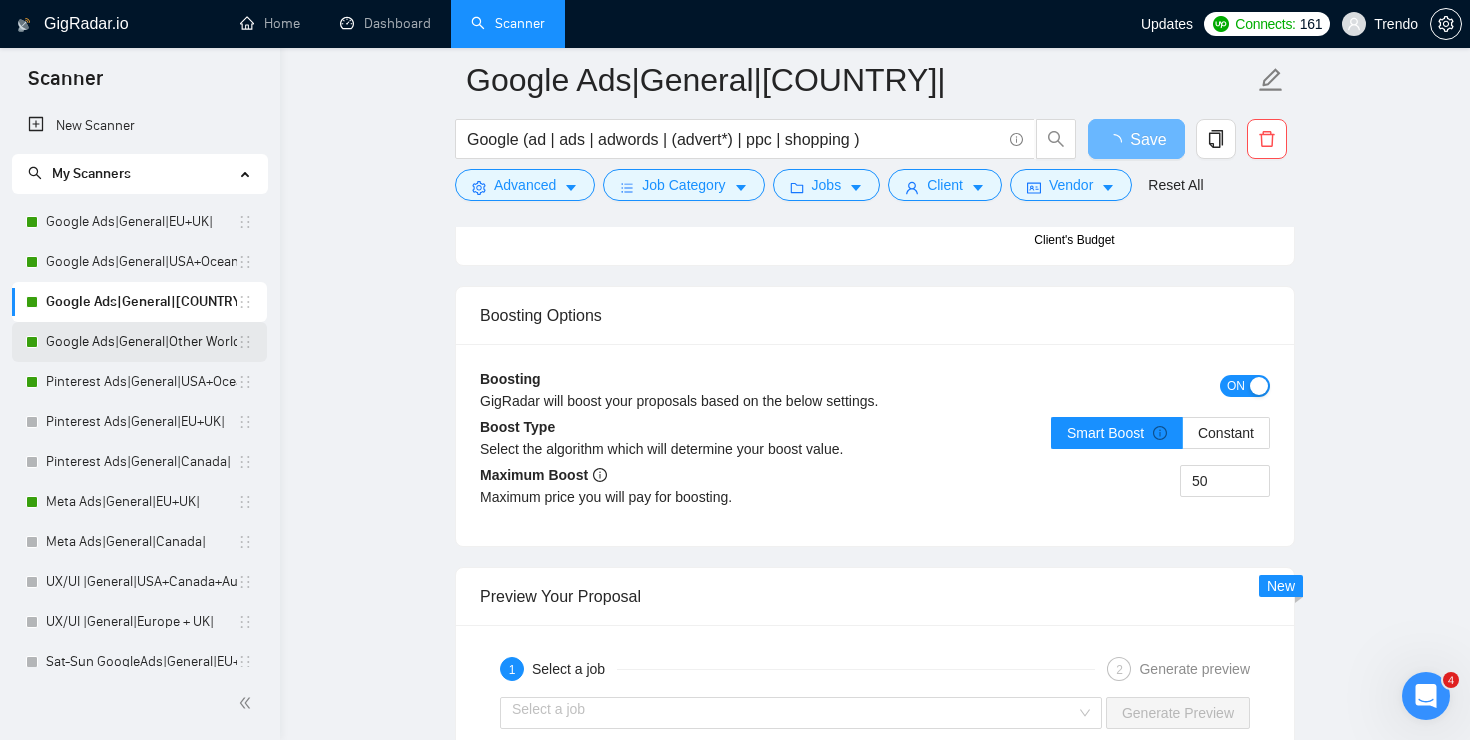 click on "Google Ads|General|Other World|" at bounding box center (141, 342) 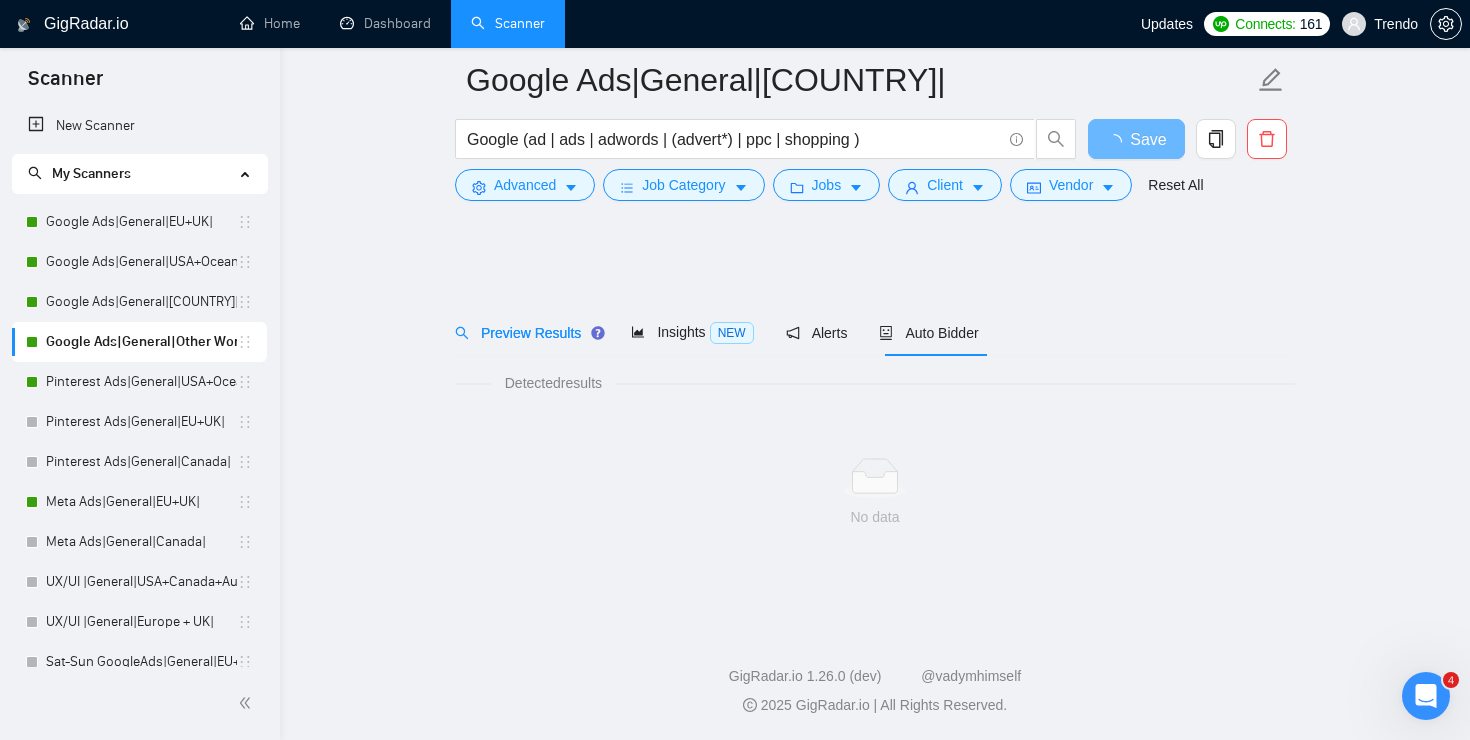 scroll, scrollTop: 0, scrollLeft: 0, axis: both 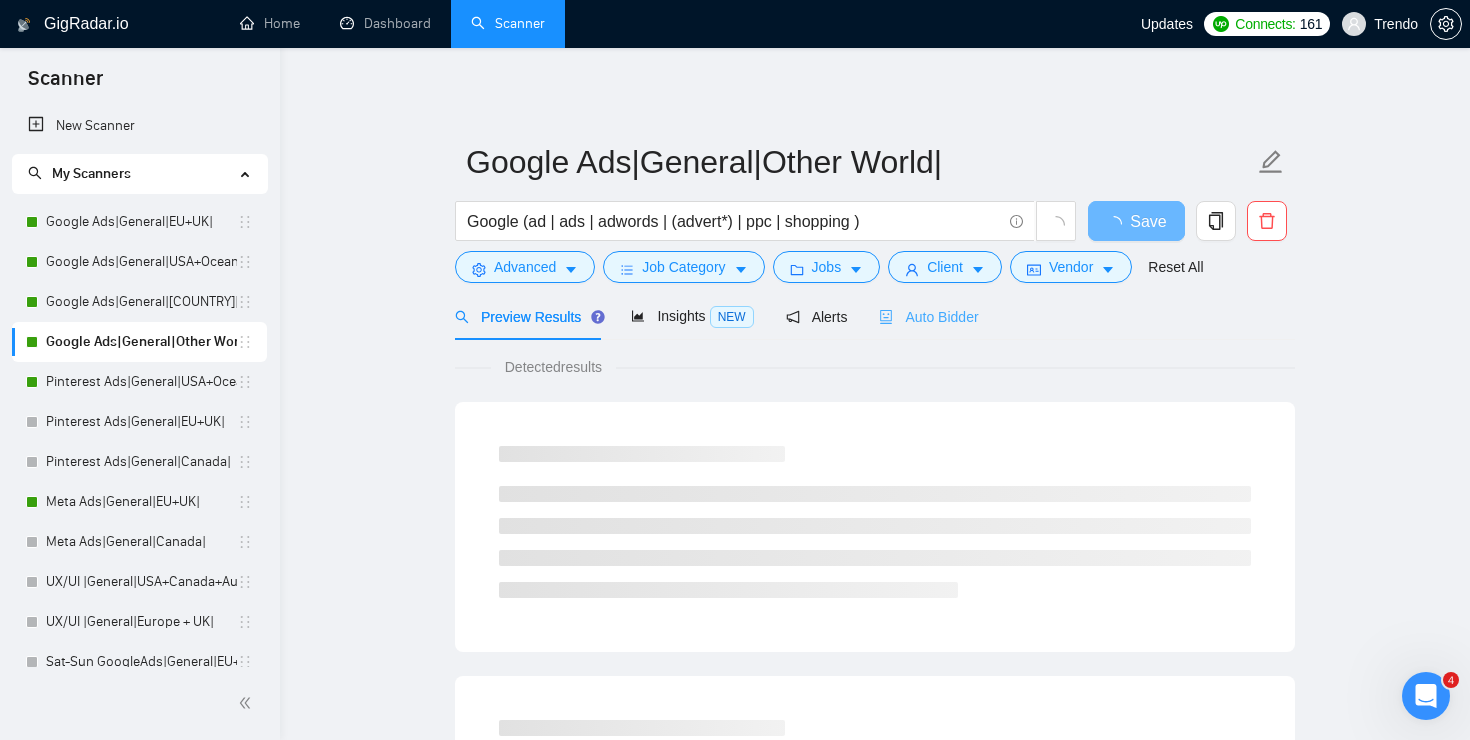 click on "Auto Bidder" at bounding box center (928, 316) 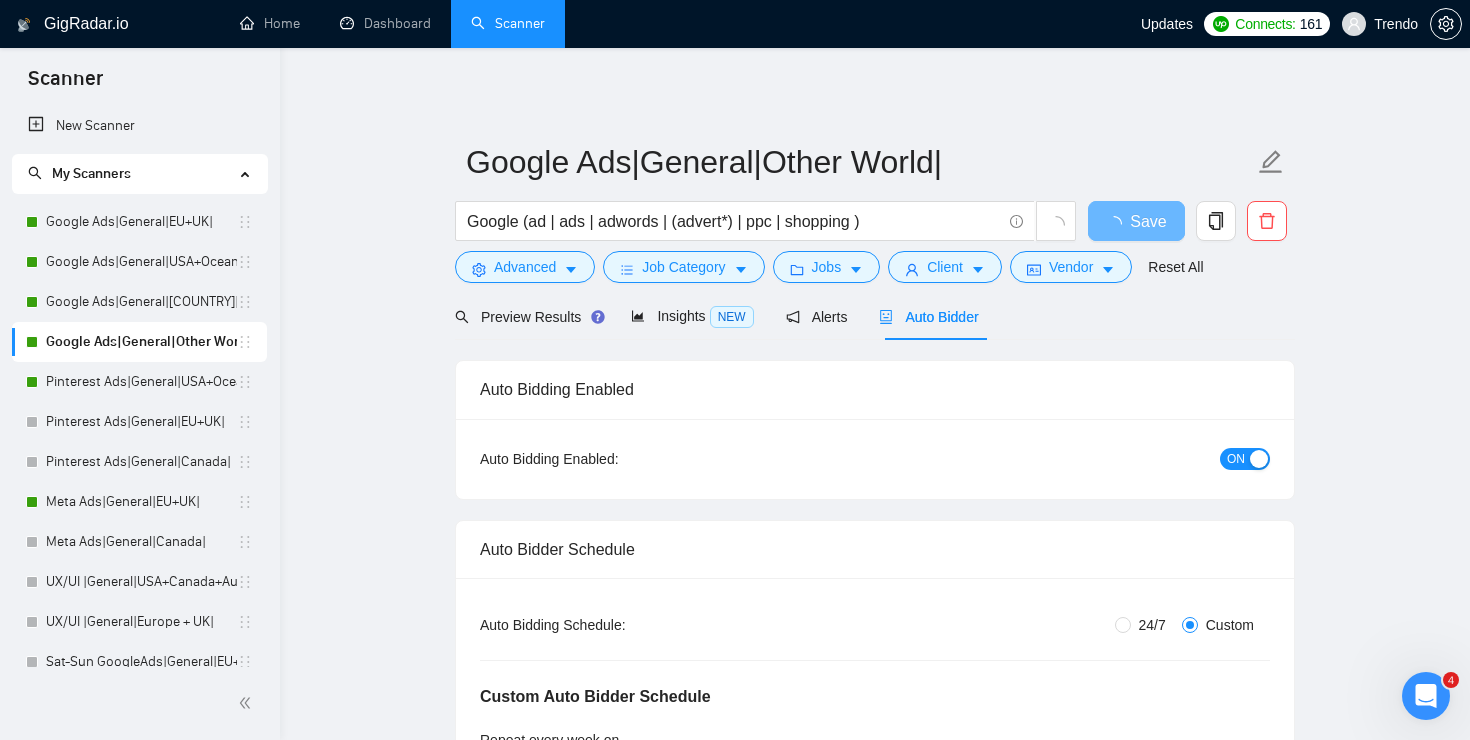 type 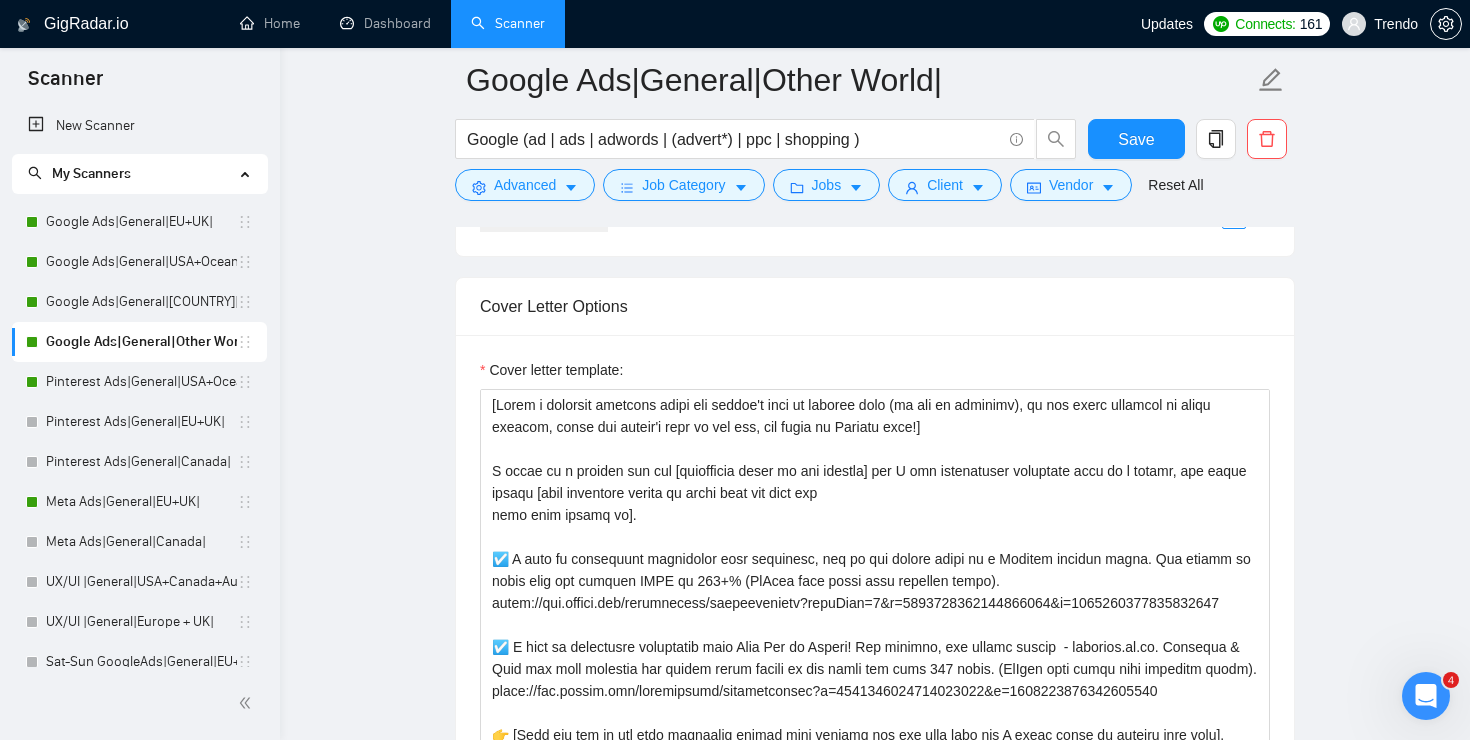 scroll, scrollTop: 2389, scrollLeft: 0, axis: vertical 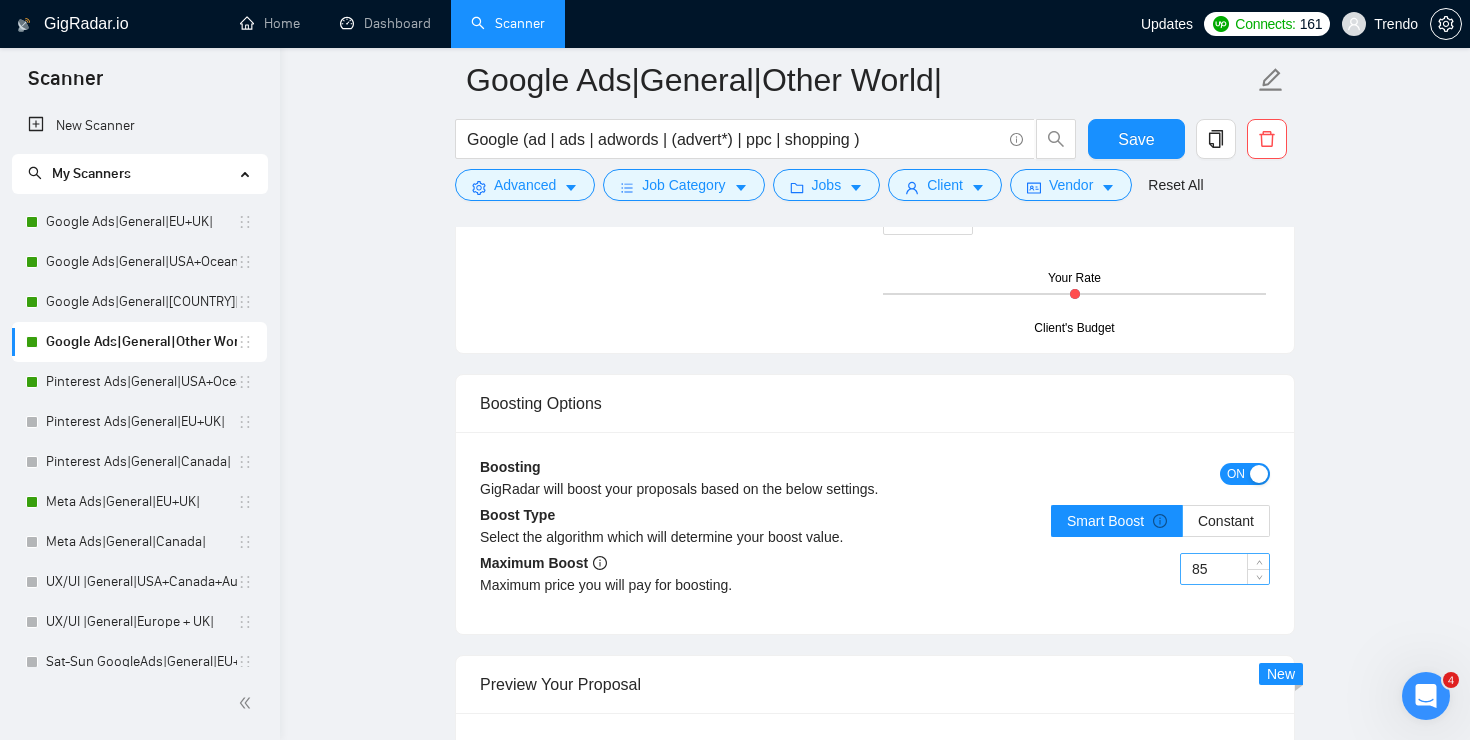 click on "85" at bounding box center [1225, 569] 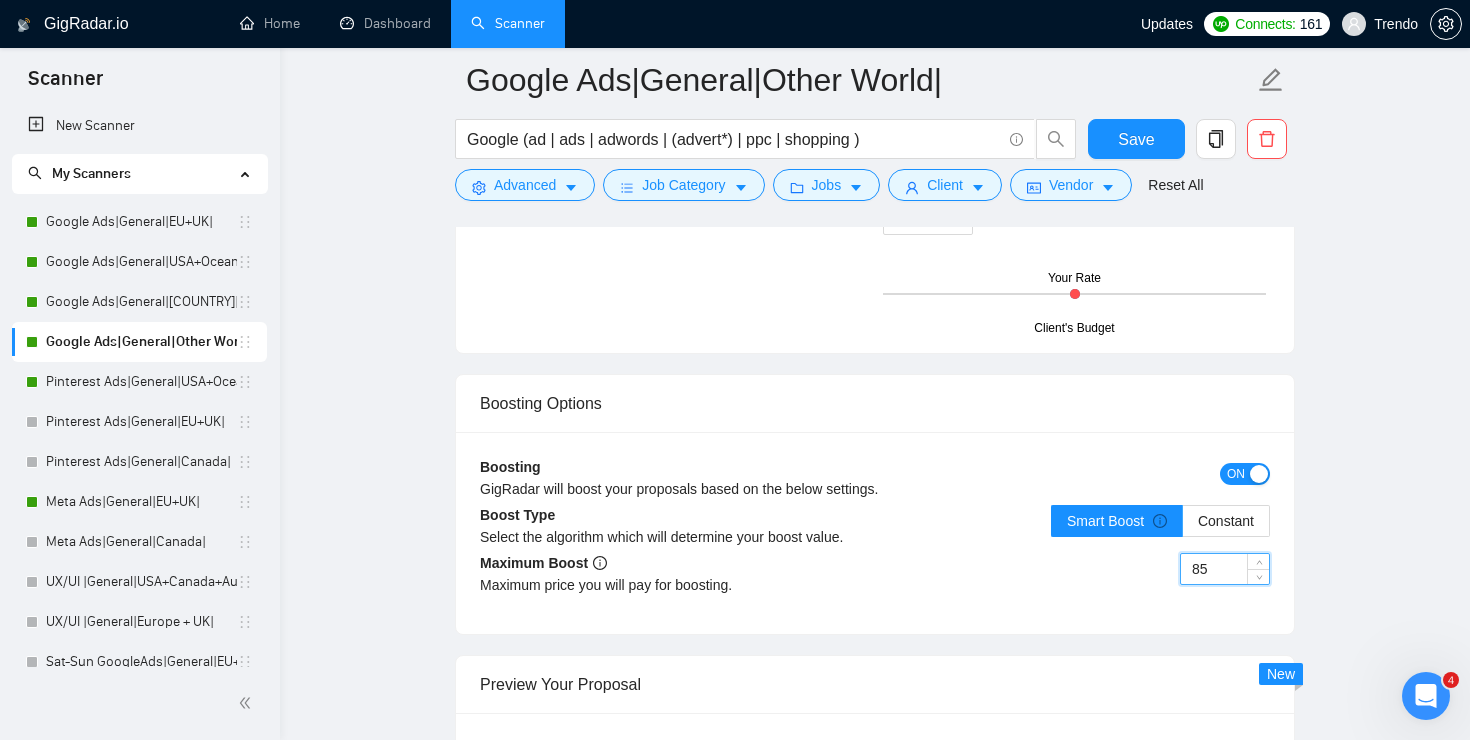 type on "8" 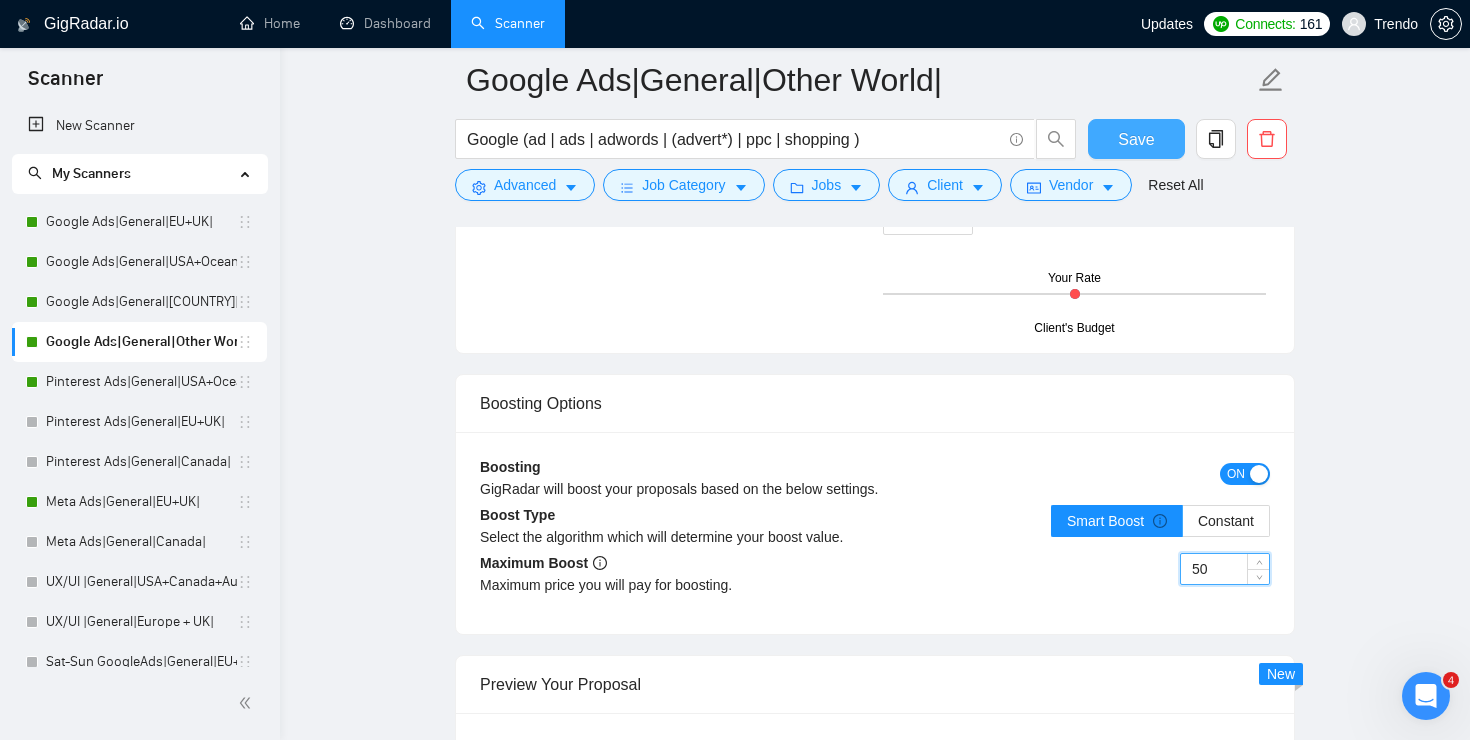 type on "50" 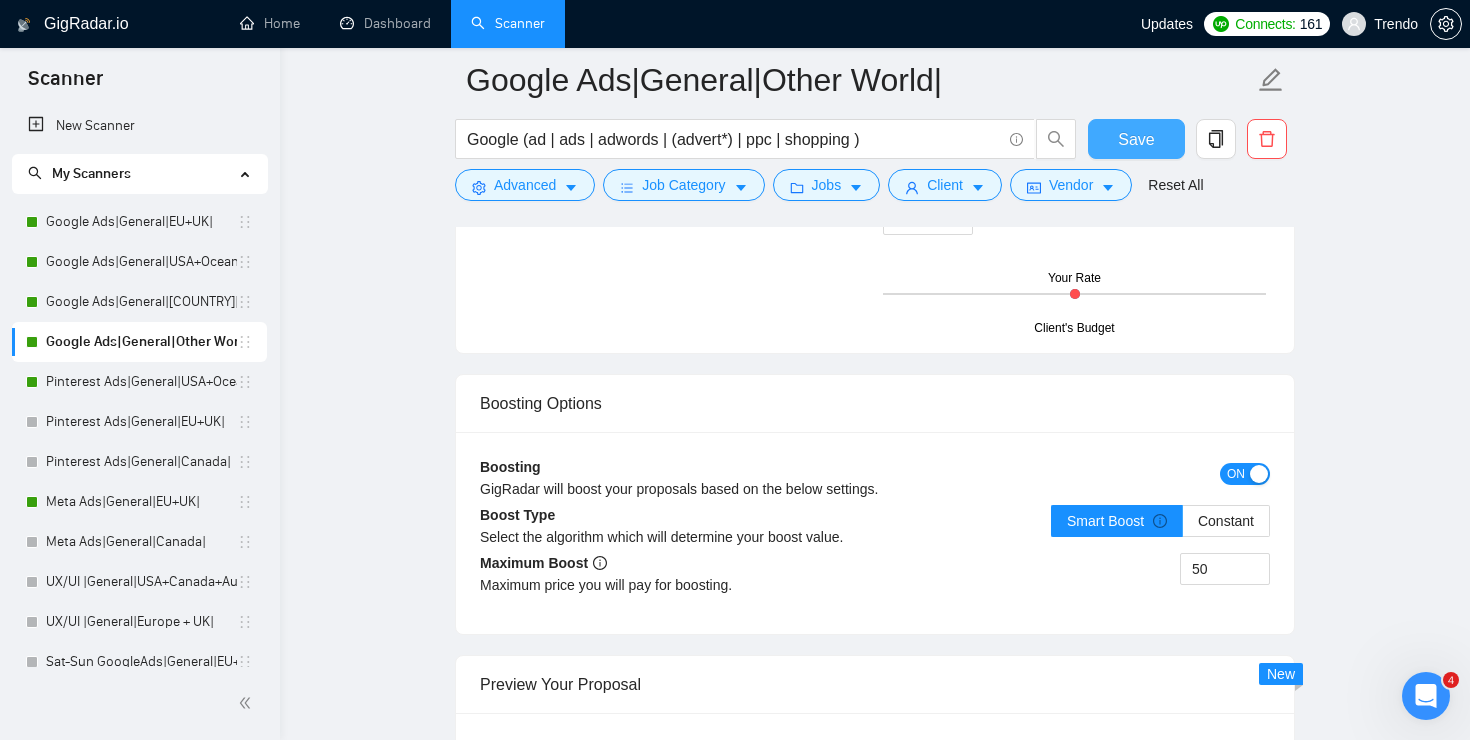 click on "Save" at bounding box center (1136, 139) 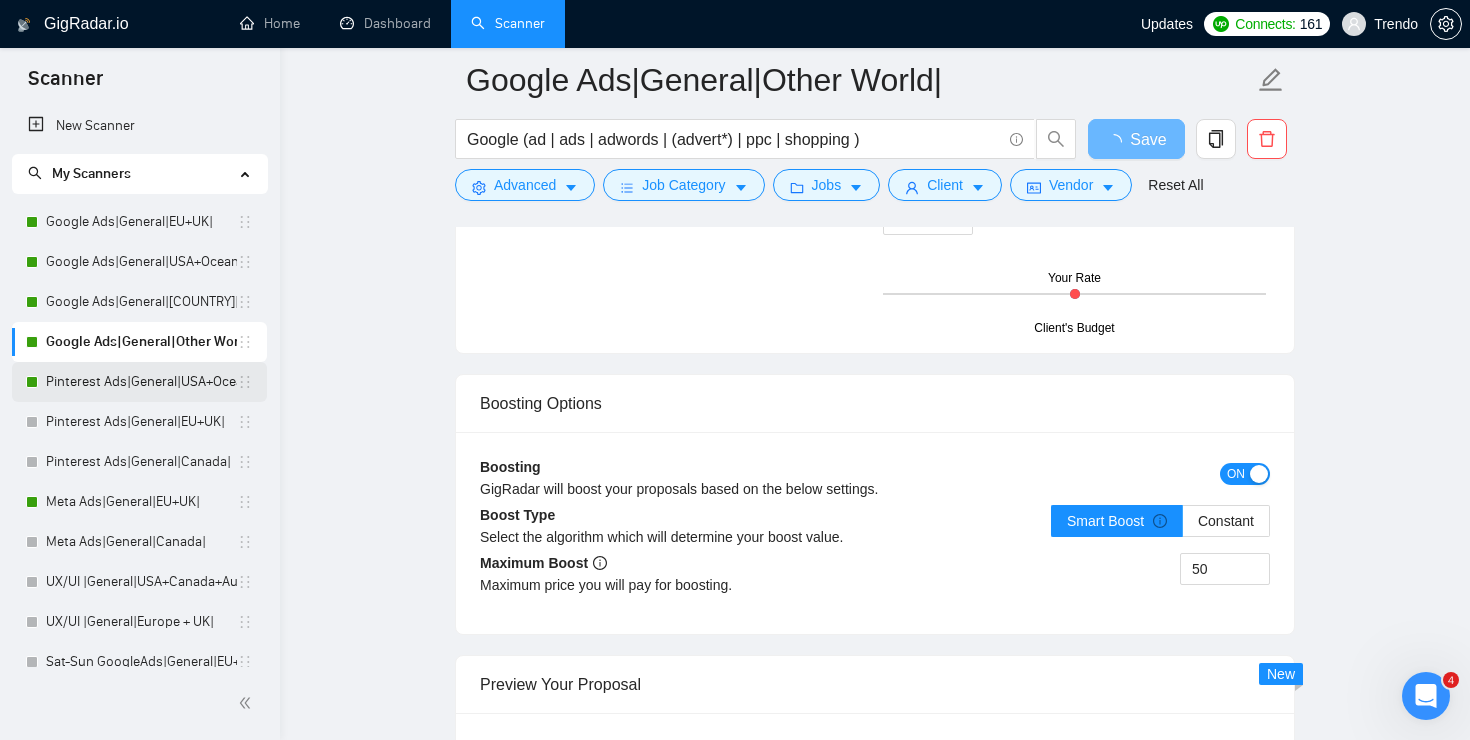 click on "Pinterest Ads|General|USA+Oceania|" at bounding box center (141, 382) 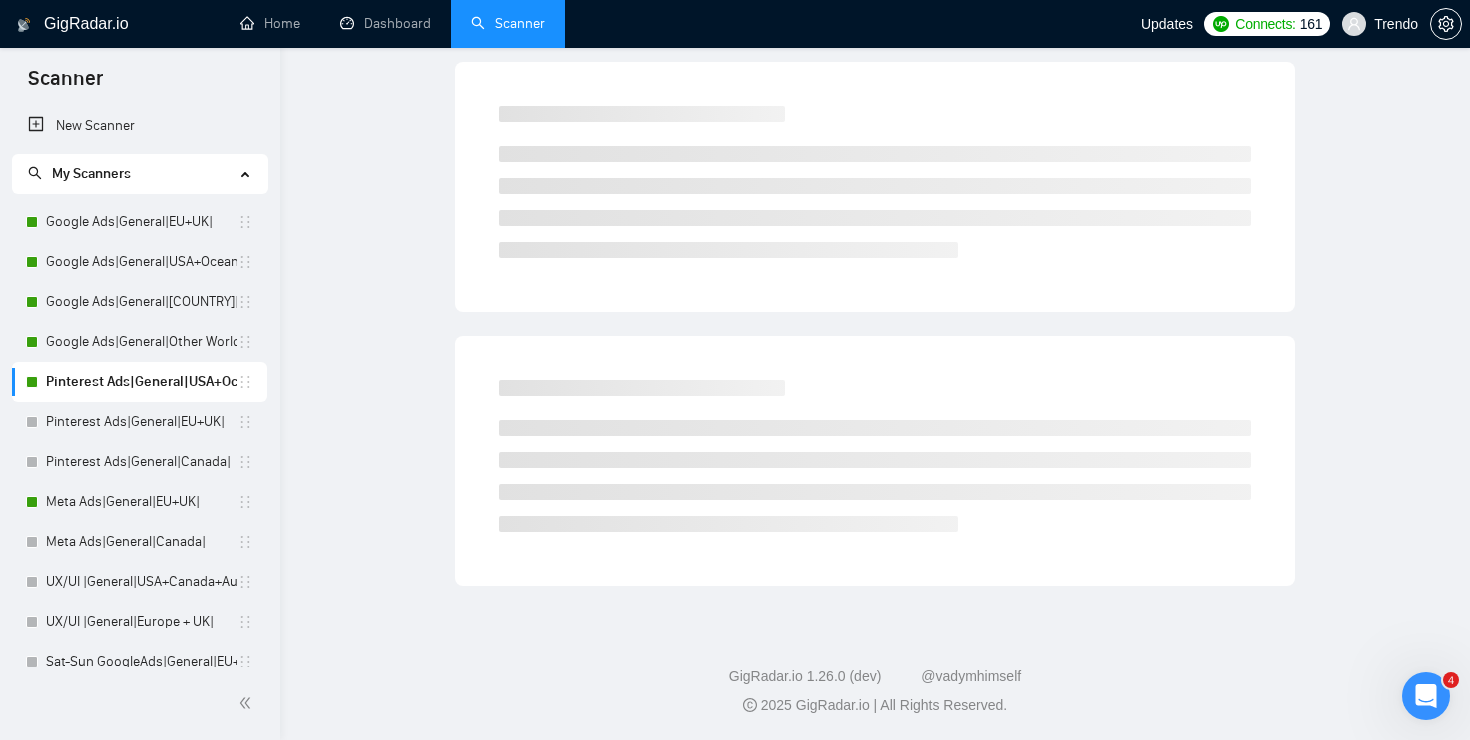 scroll, scrollTop: 0, scrollLeft: 0, axis: both 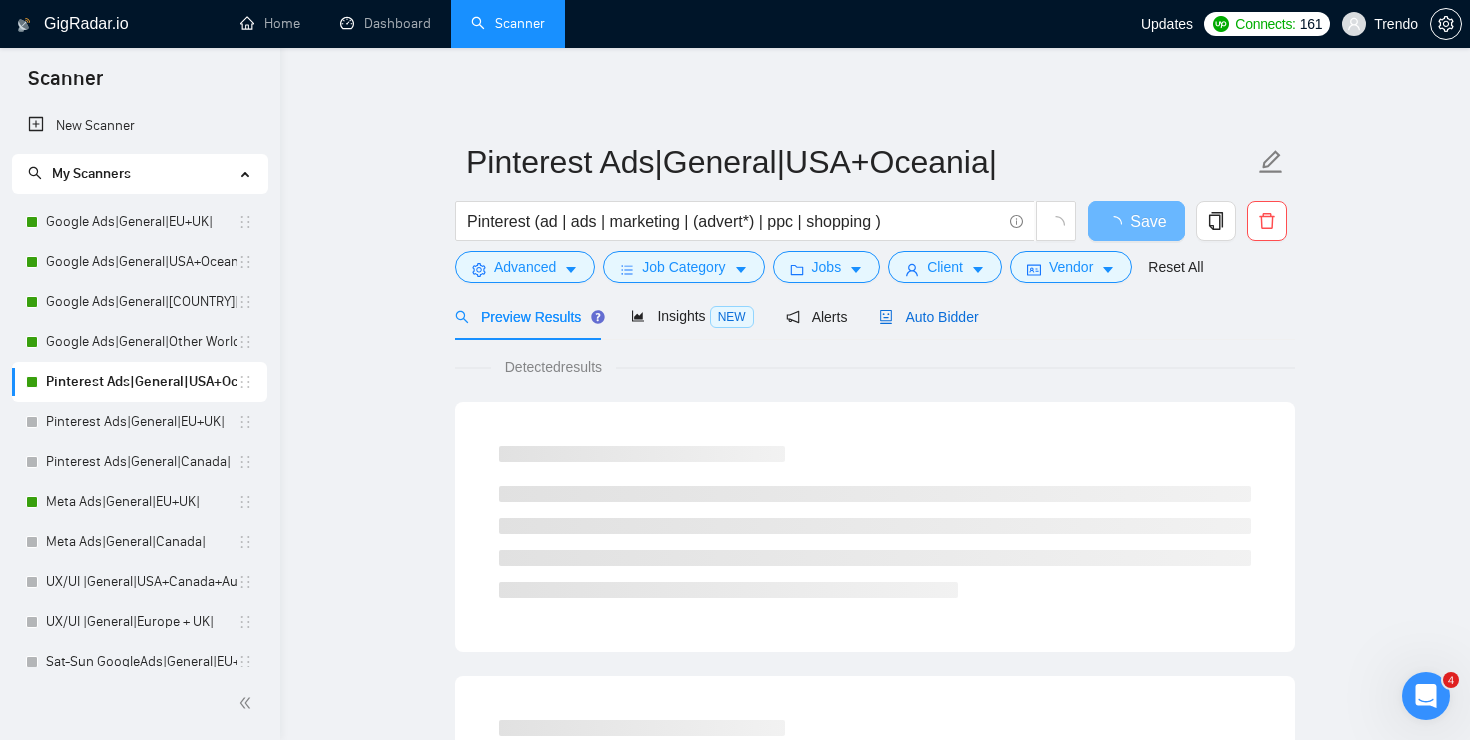click on "Auto Bidder" at bounding box center (928, 317) 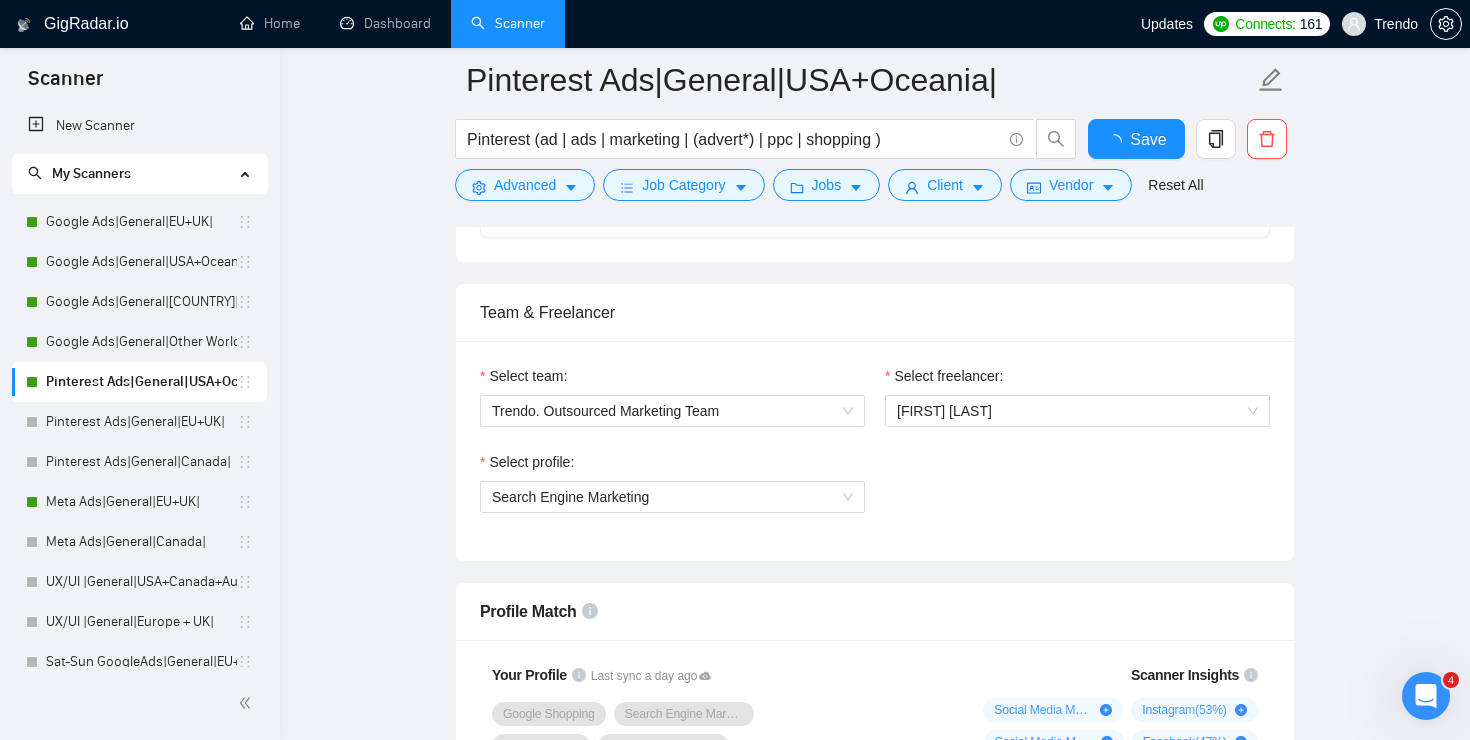 type 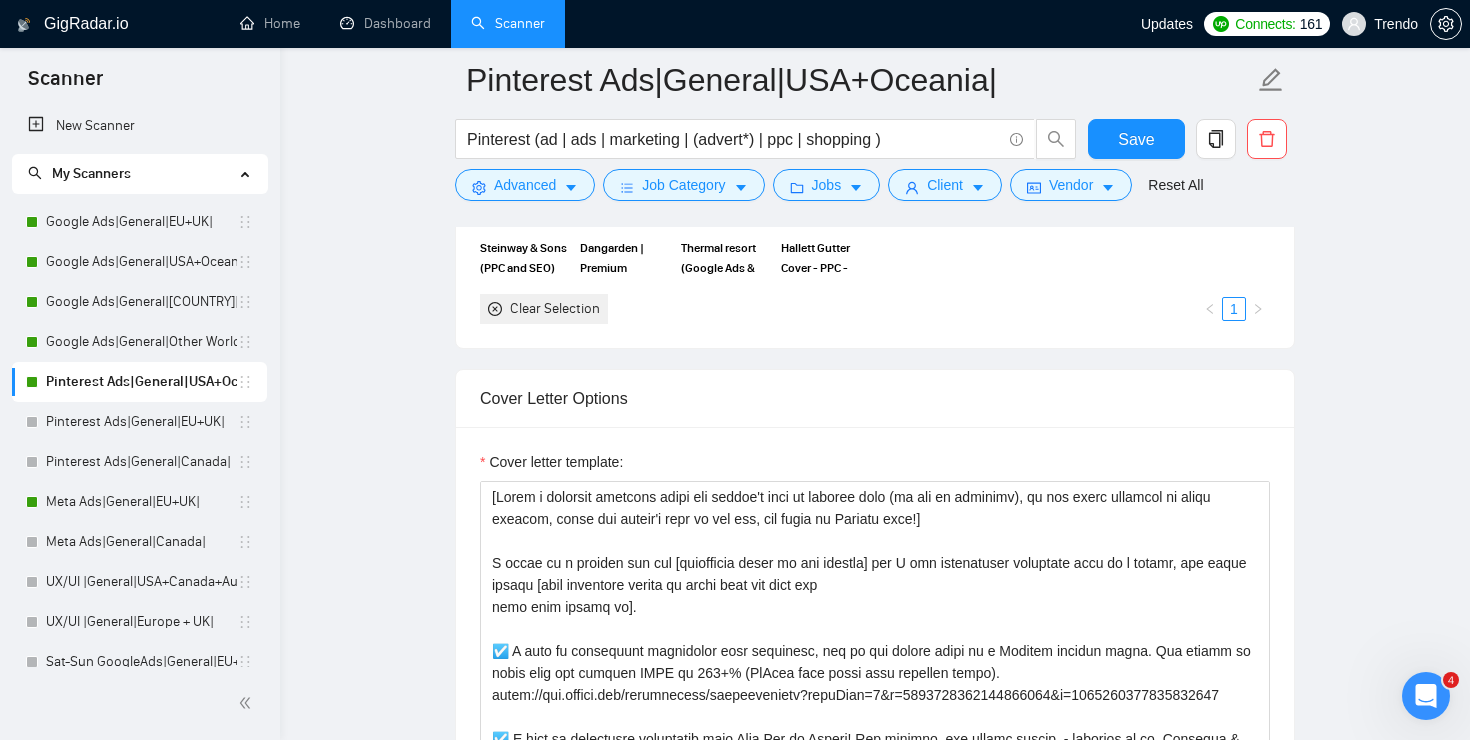 scroll, scrollTop: 2308, scrollLeft: 0, axis: vertical 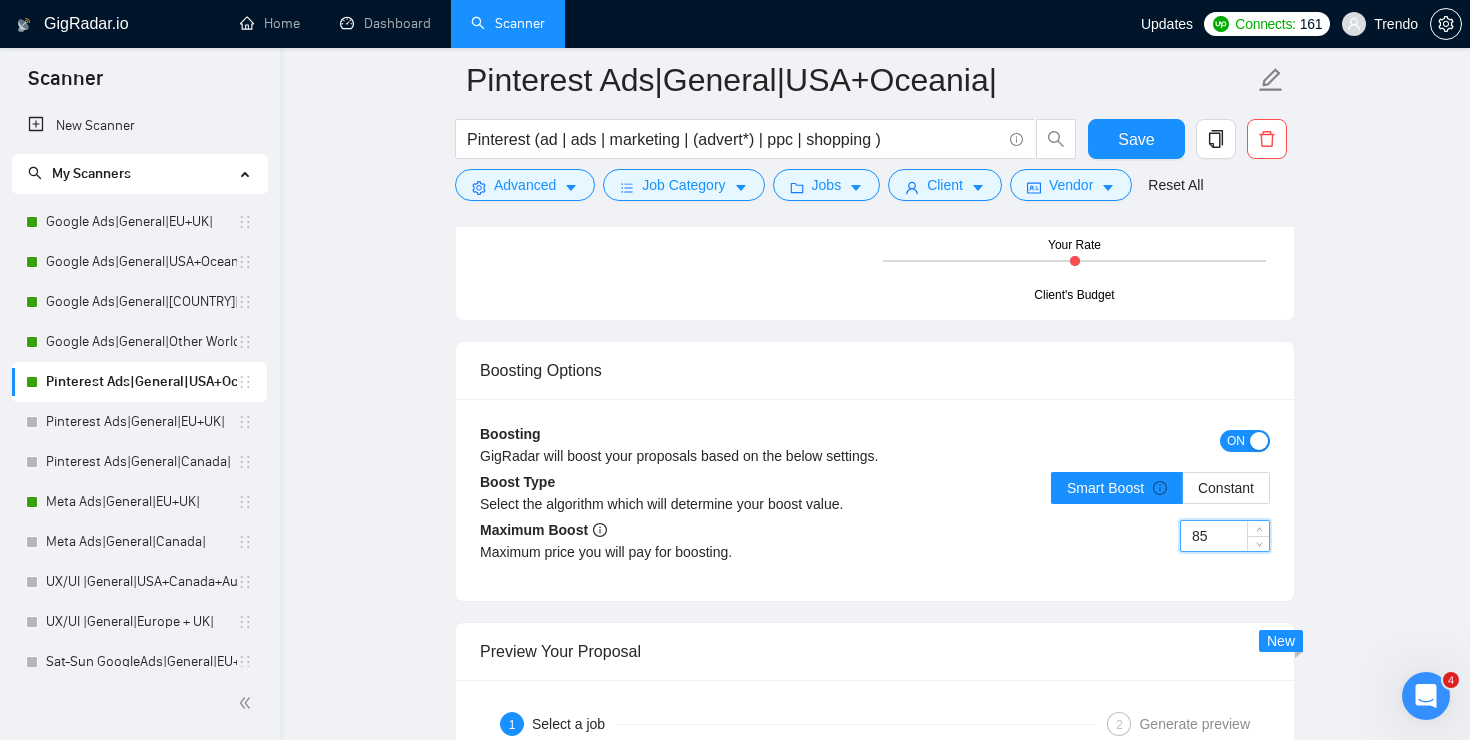 click on "85" at bounding box center [1225, 536] 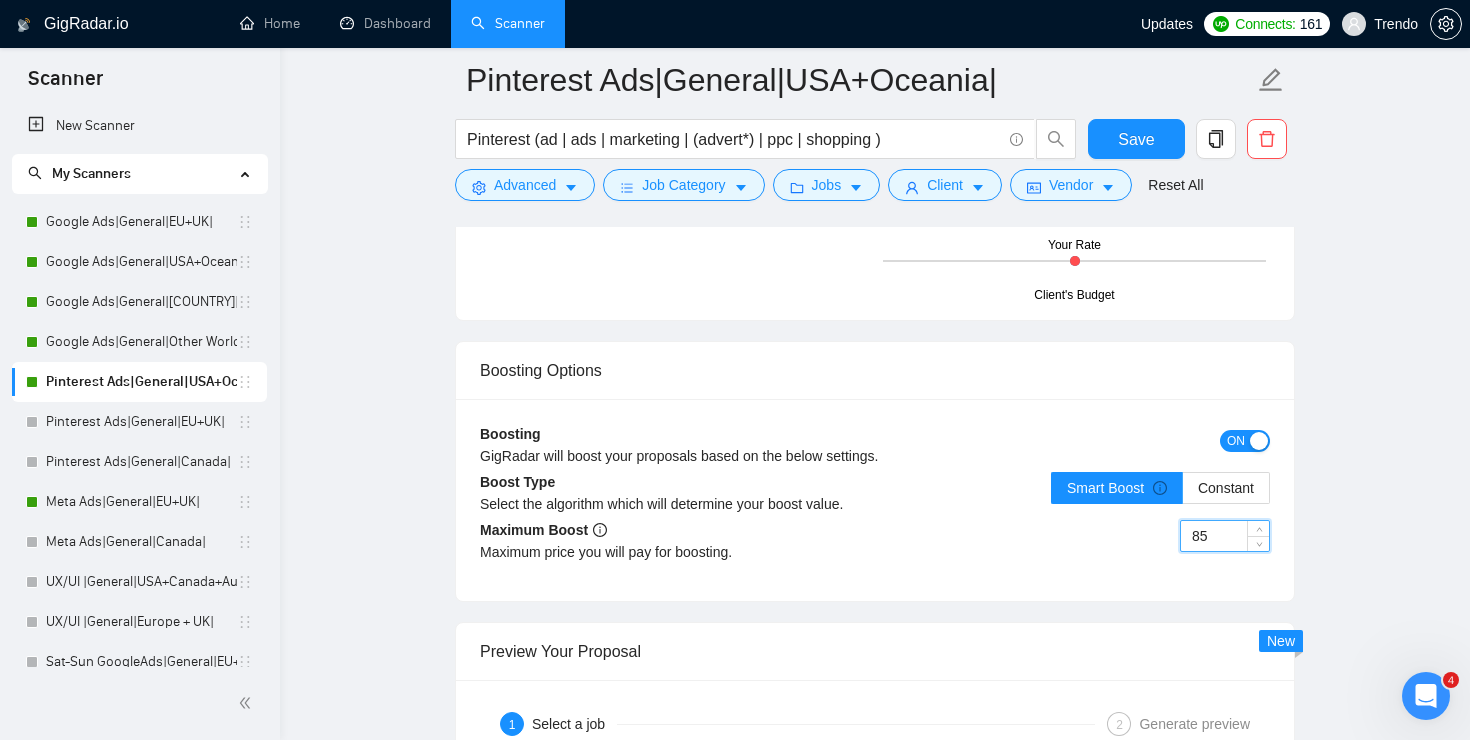 type on "8" 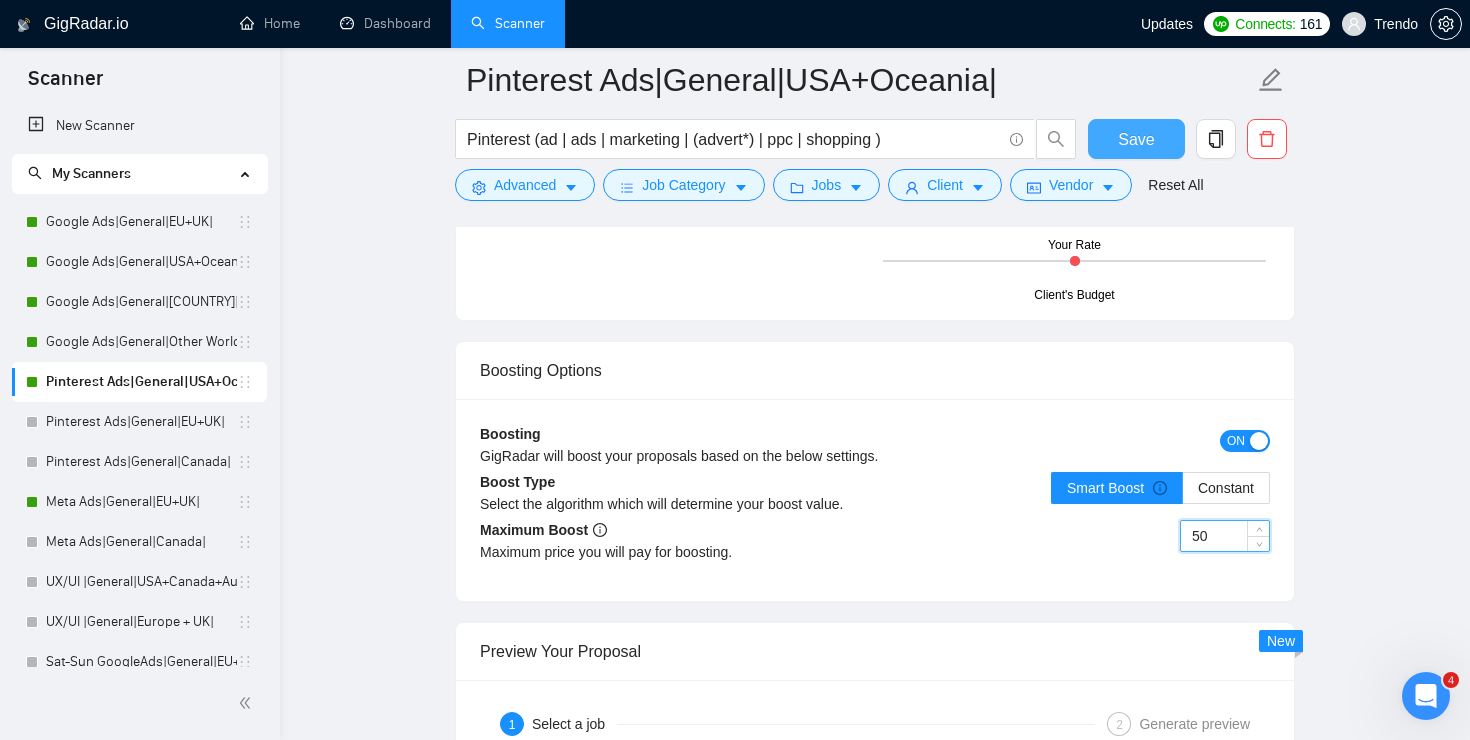 type on "50" 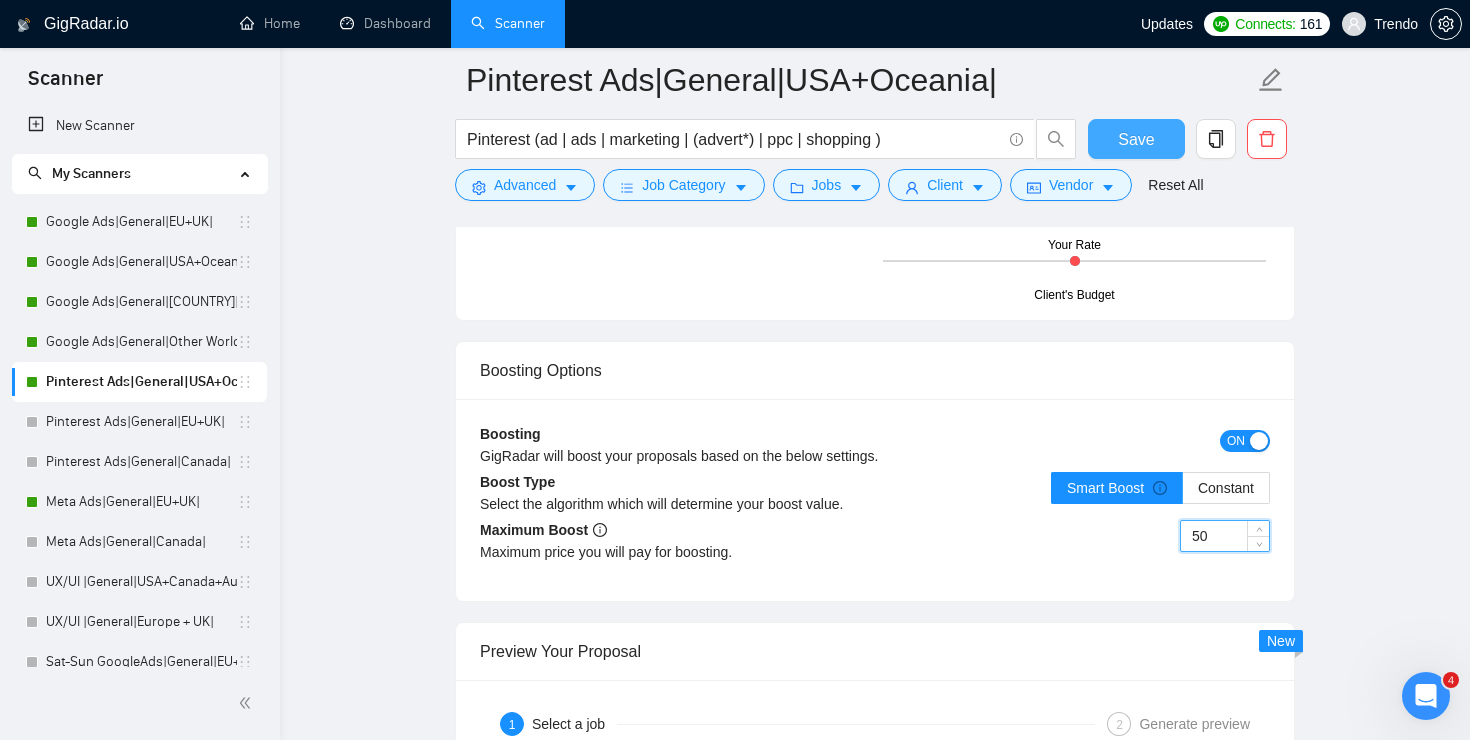 click on "Save" at bounding box center [1136, 139] 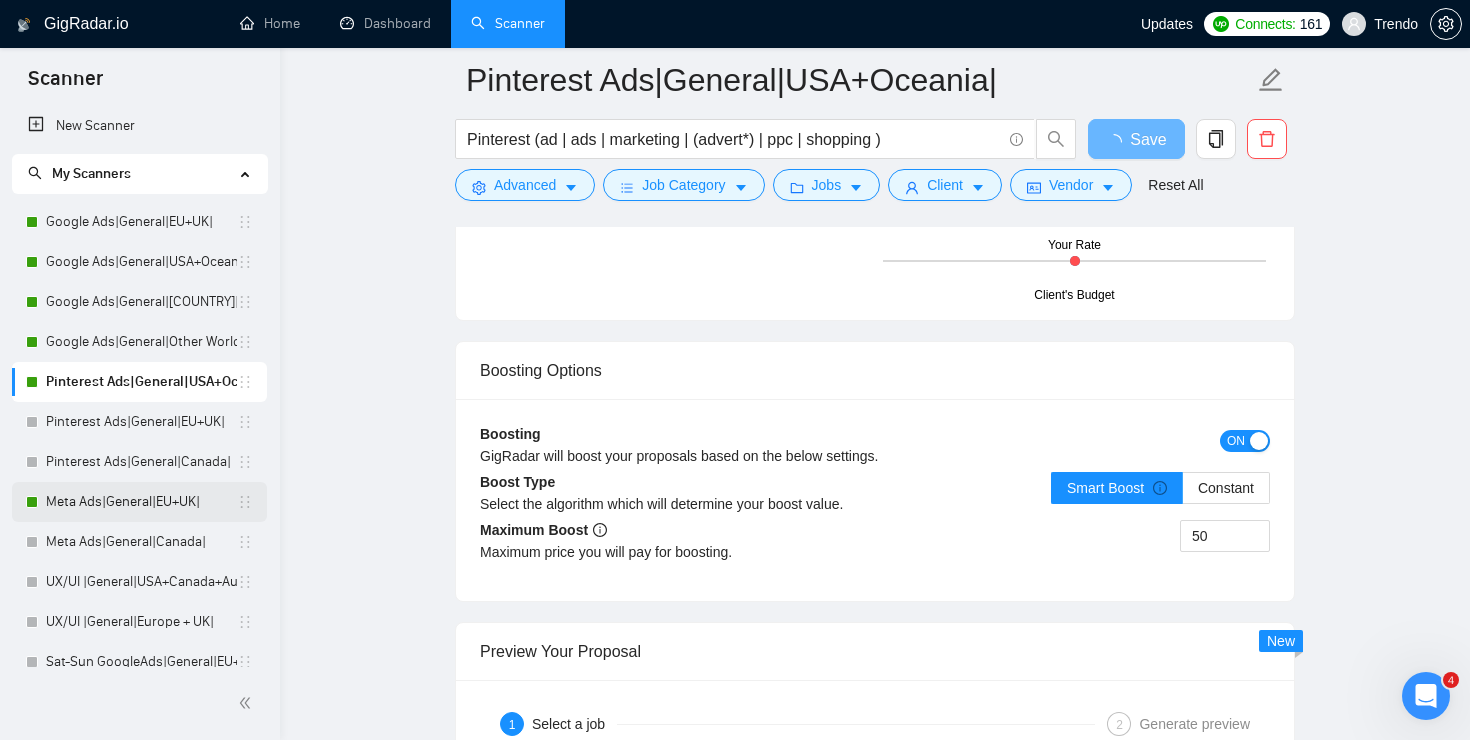 click on "Meta Ads|General|EU+UK|" at bounding box center (141, 502) 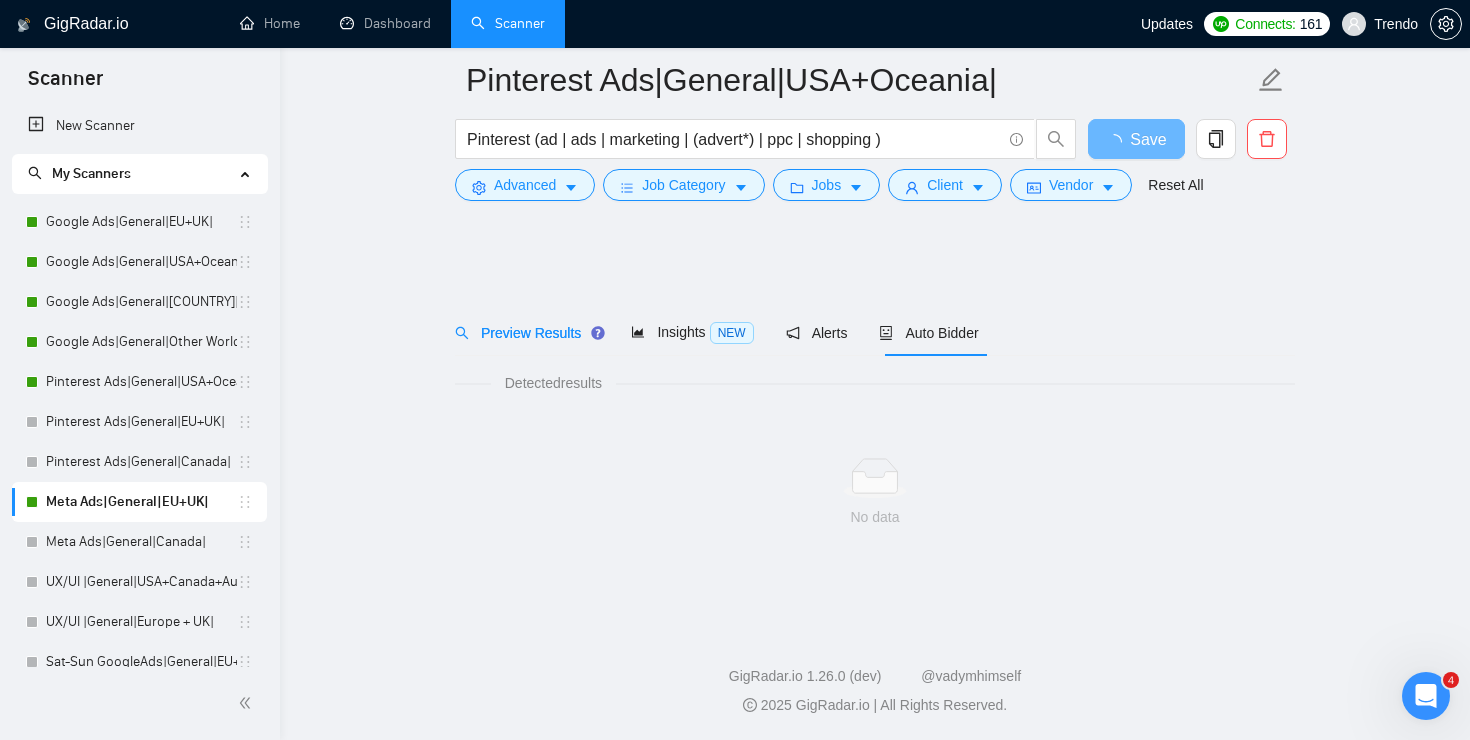 scroll, scrollTop: 0, scrollLeft: 0, axis: both 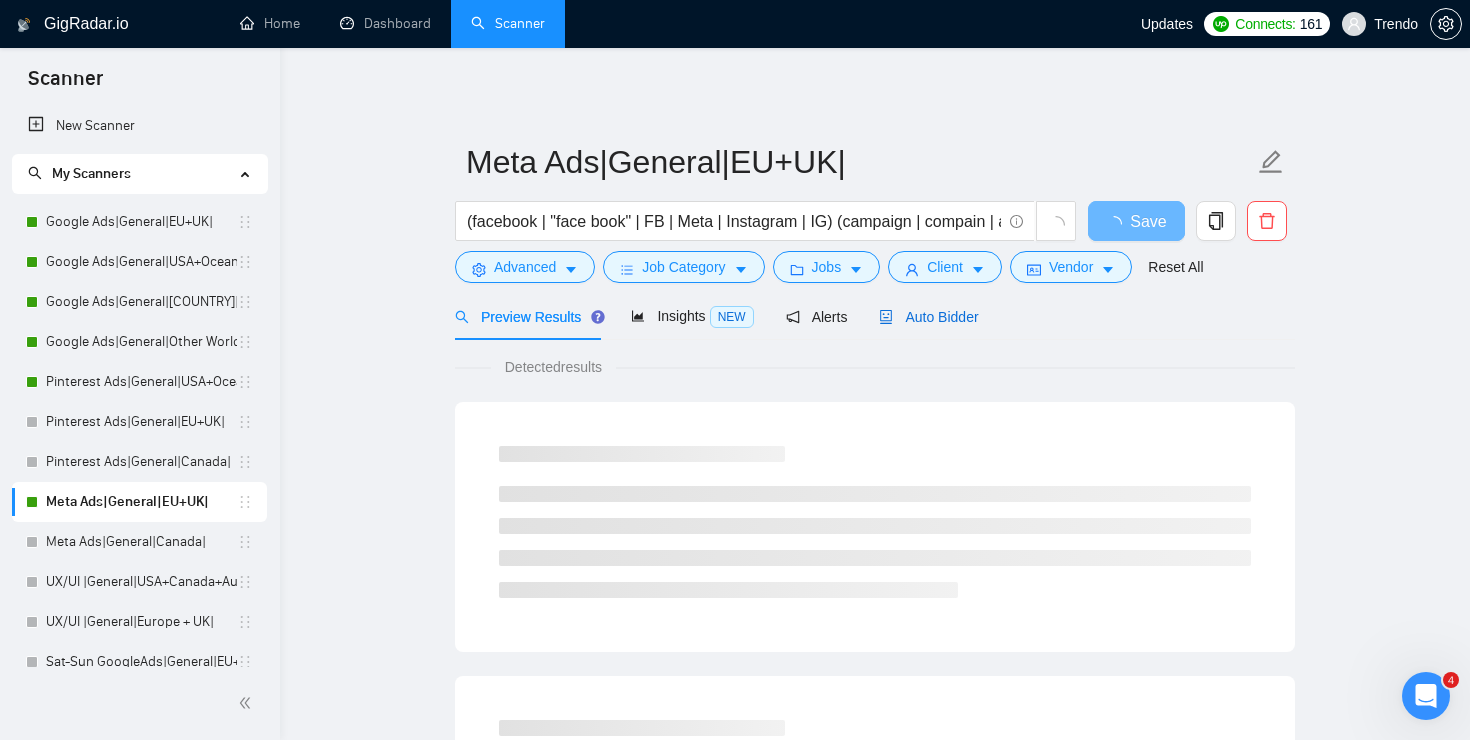 click on "Auto Bidder" at bounding box center (928, 317) 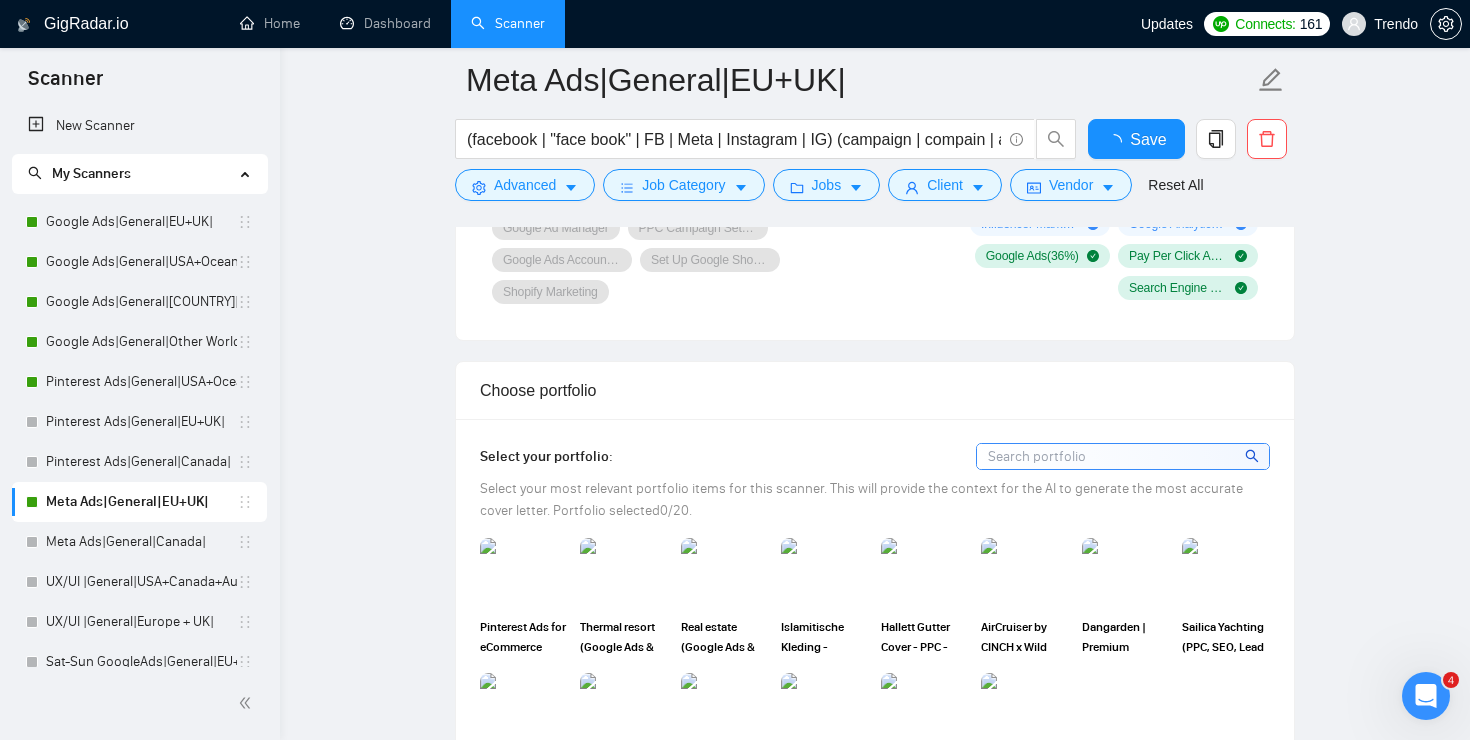 type 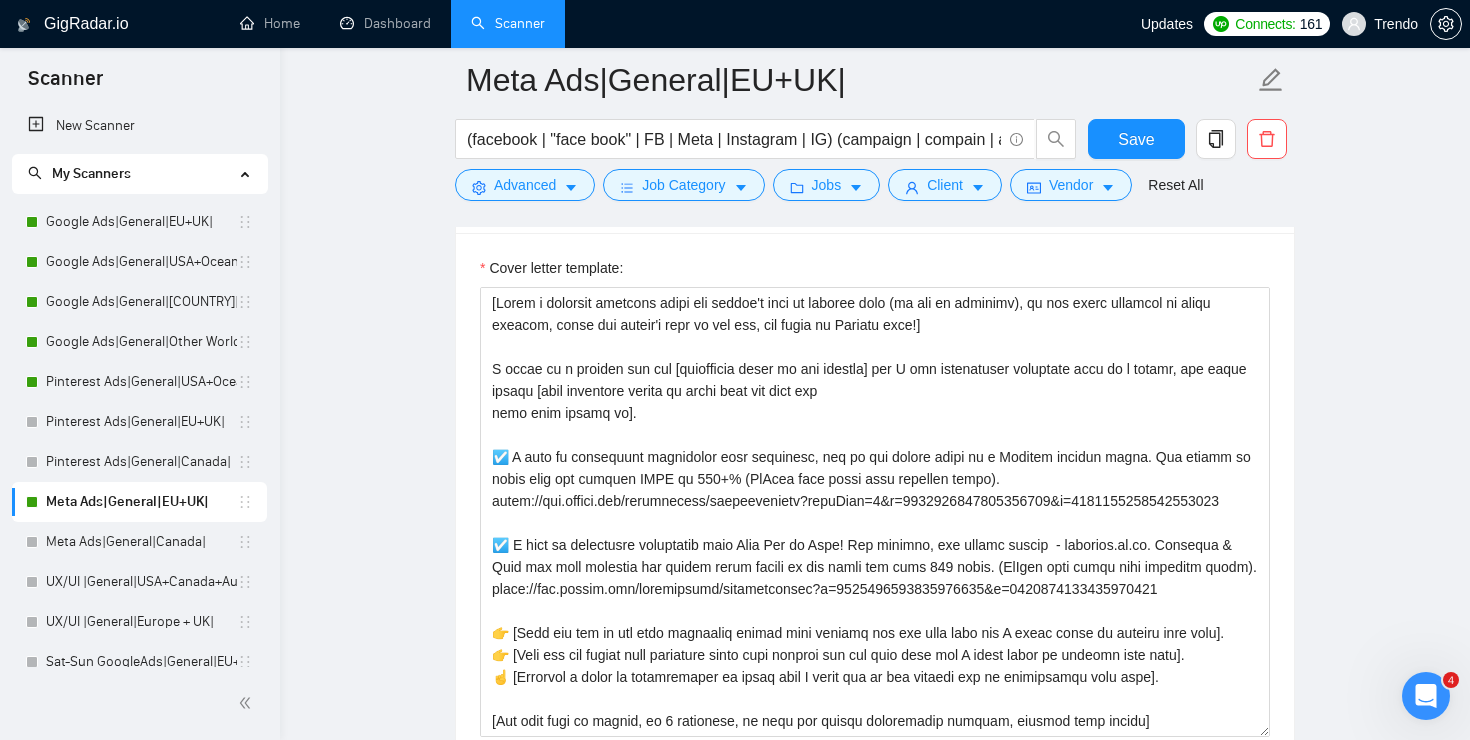 scroll, scrollTop: 2575, scrollLeft: 0, axis: vertical 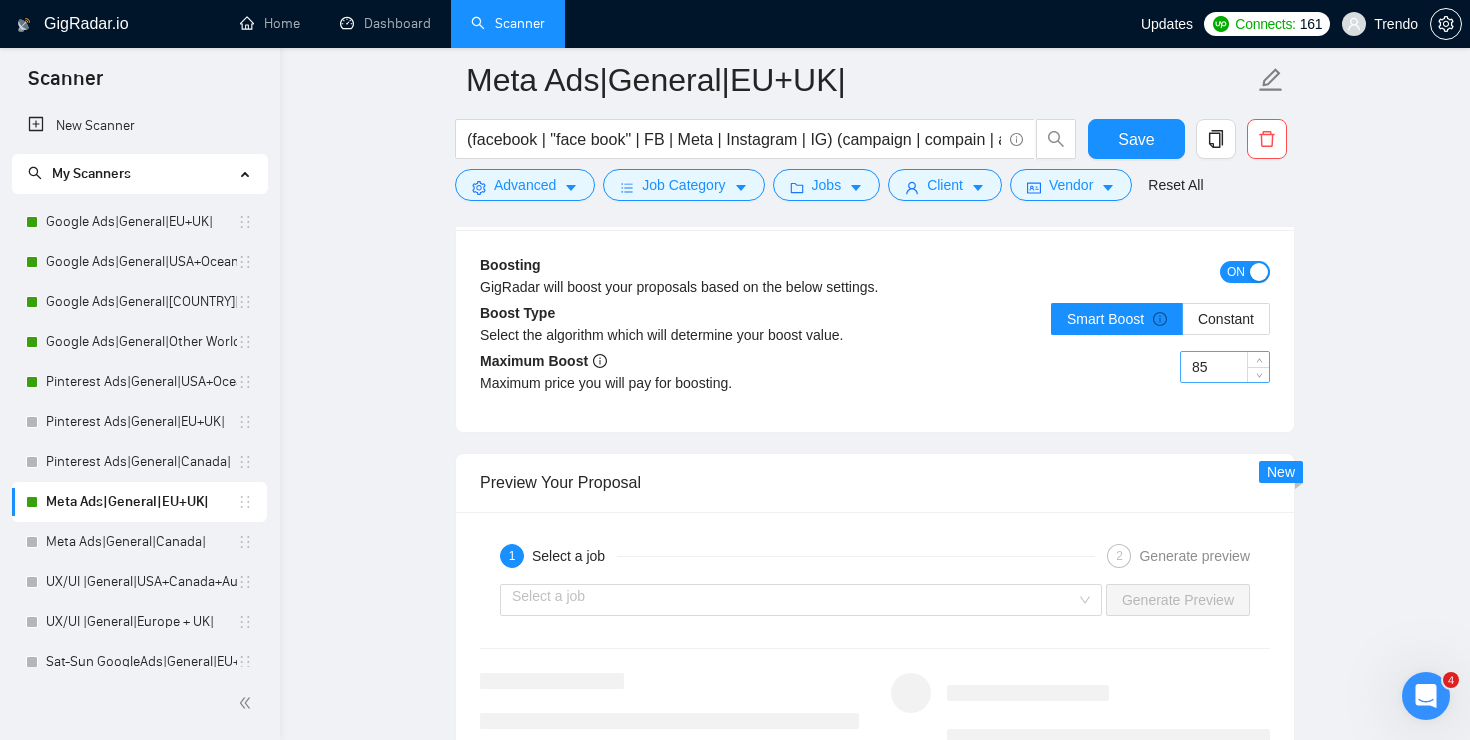 click on "85" at bounding box center [1225, 367] 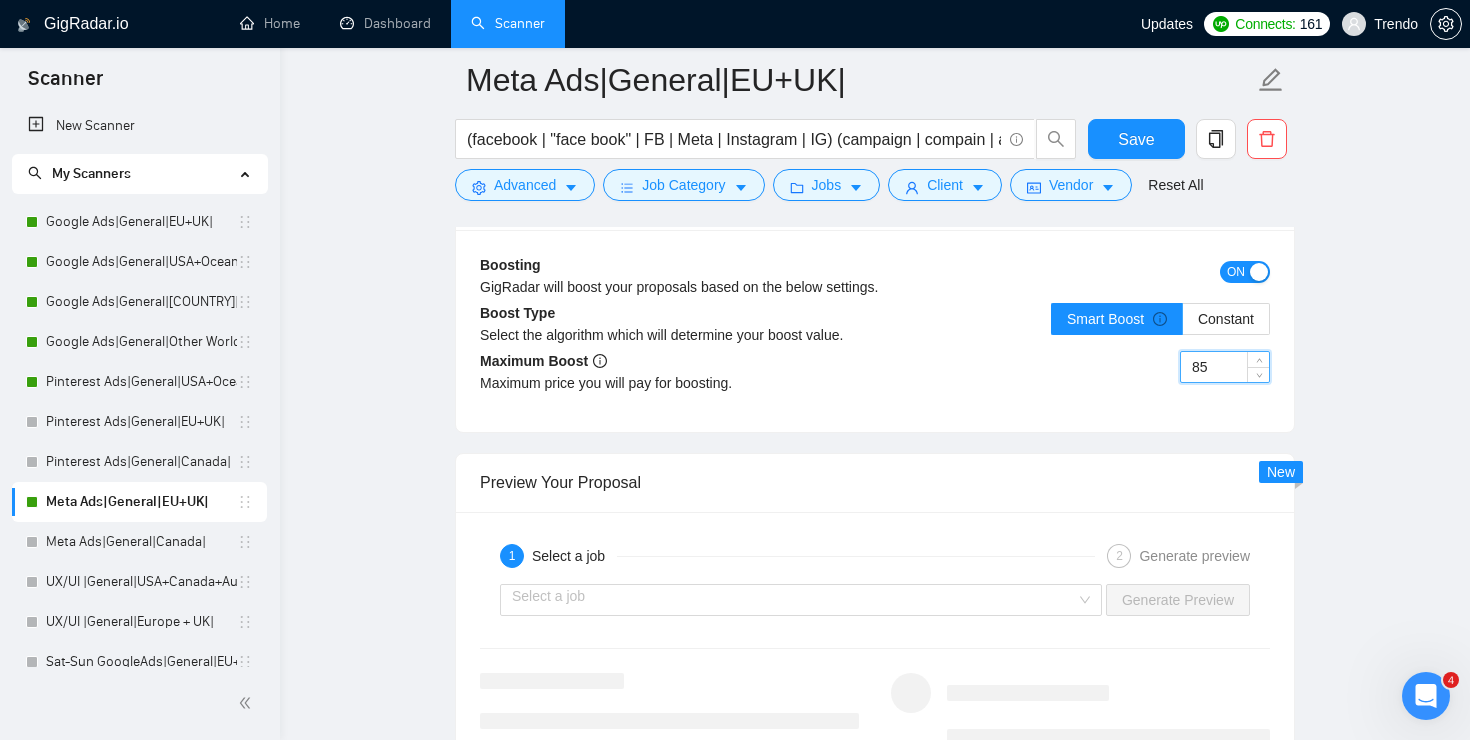 type on "8" 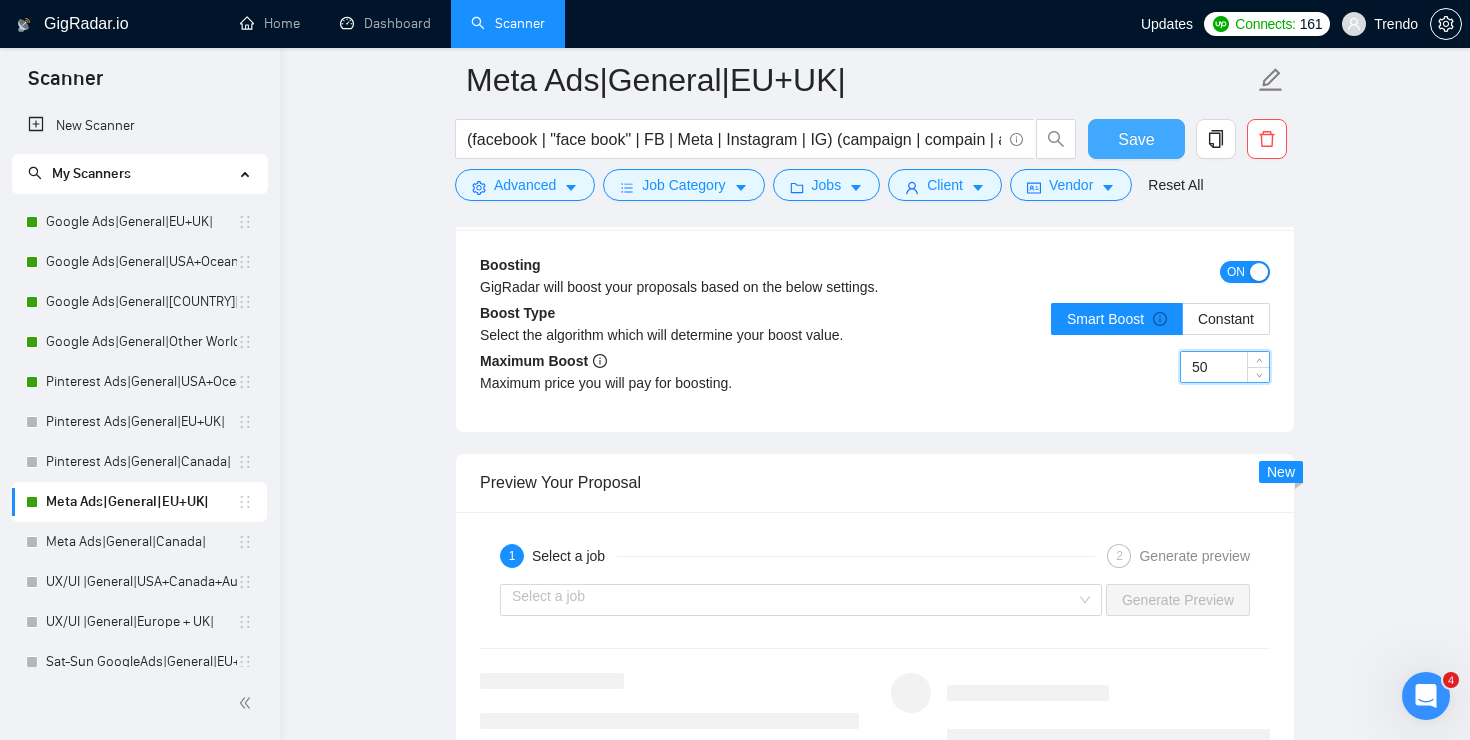 type on "50" 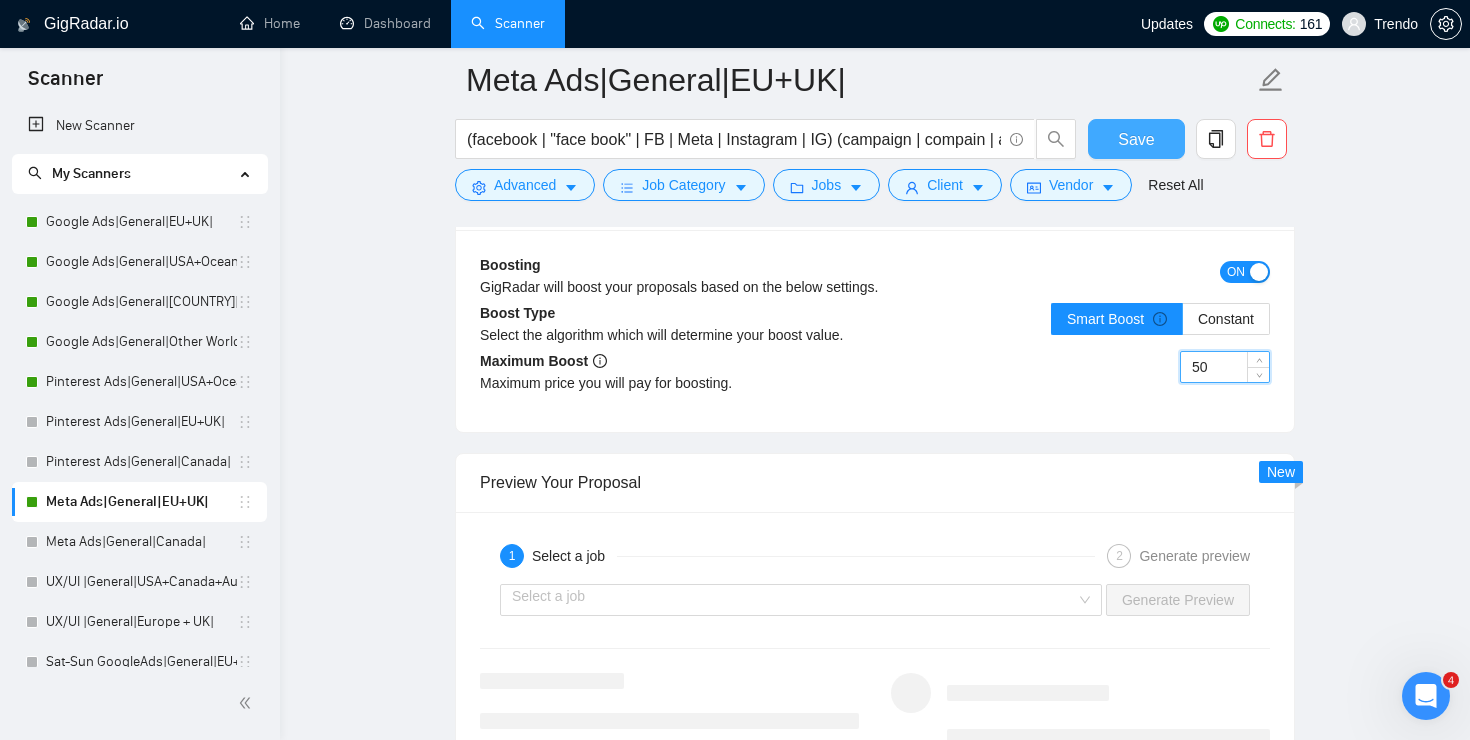 click on "Save" at bounding box center (1136, 139) 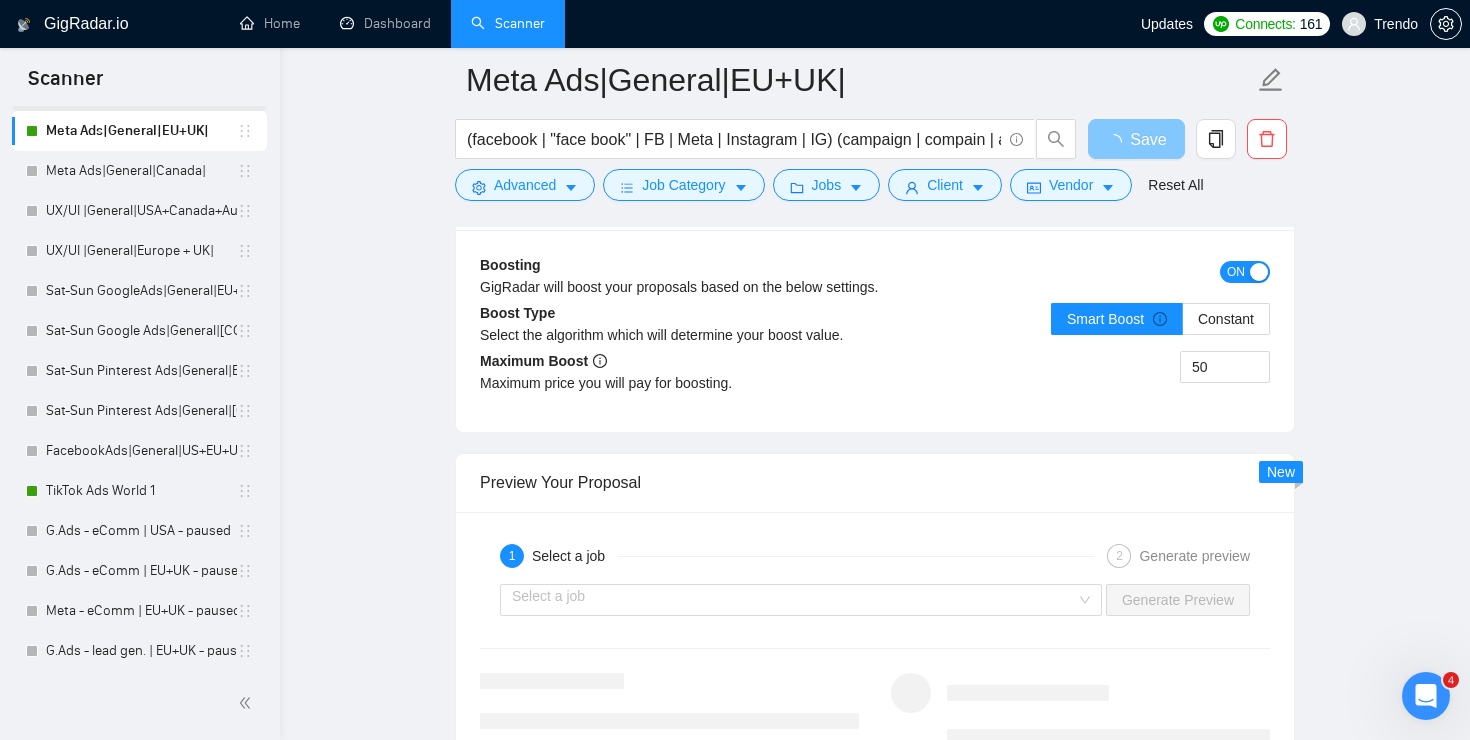 scroll, scrollTop: 372, scrollLeft: 0, axis: vertical 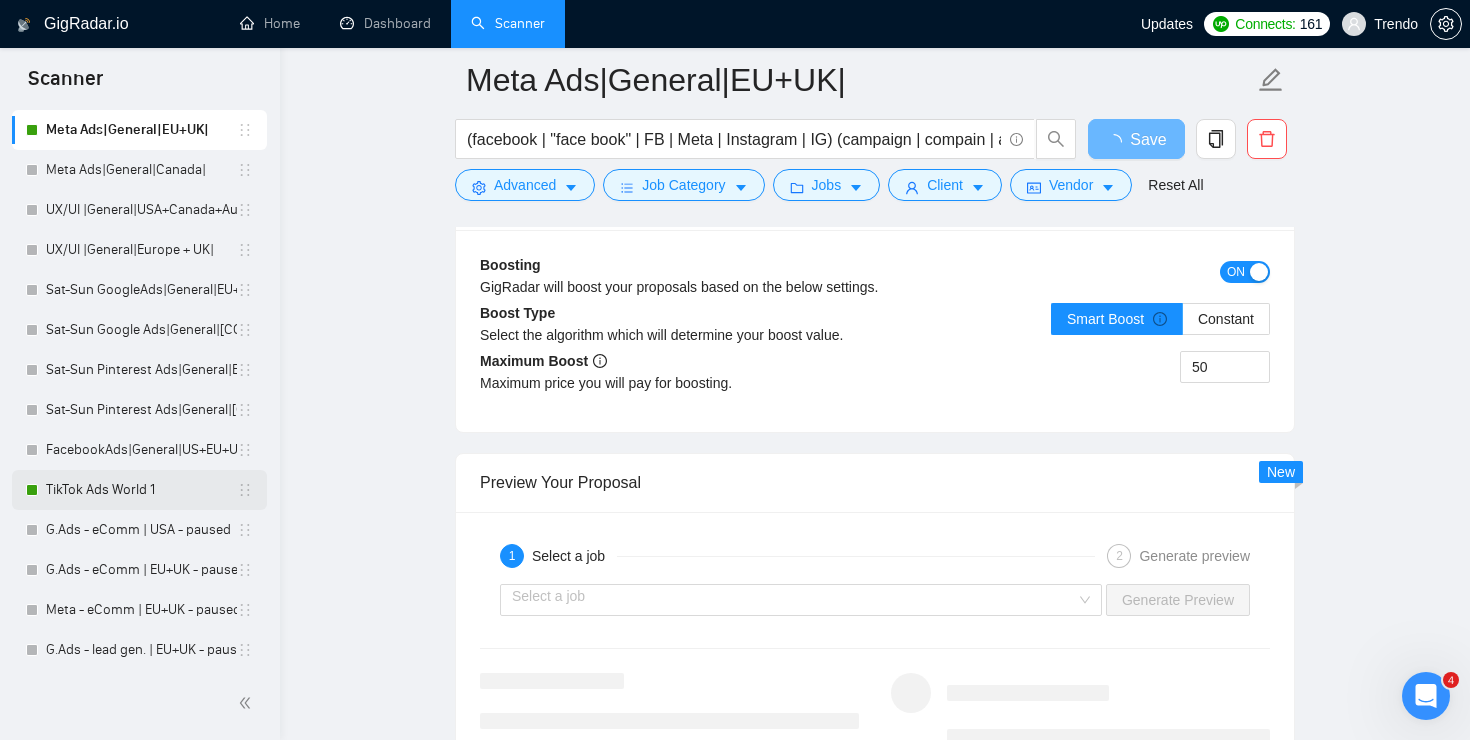 click on "TikTok Ads World 1" at bounding box center (141, 490) 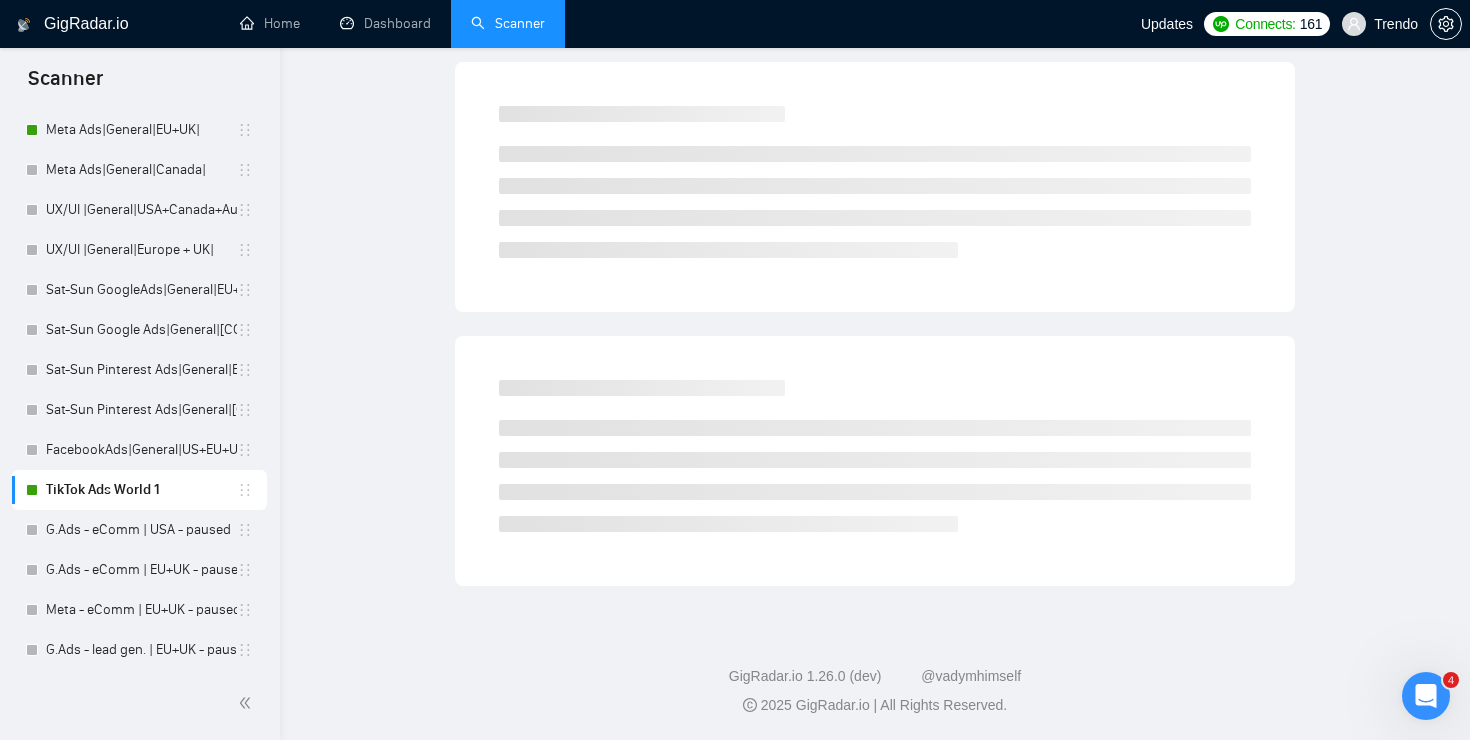 scroll, scrollTop: 0, scrollLeft: 0, axis: both 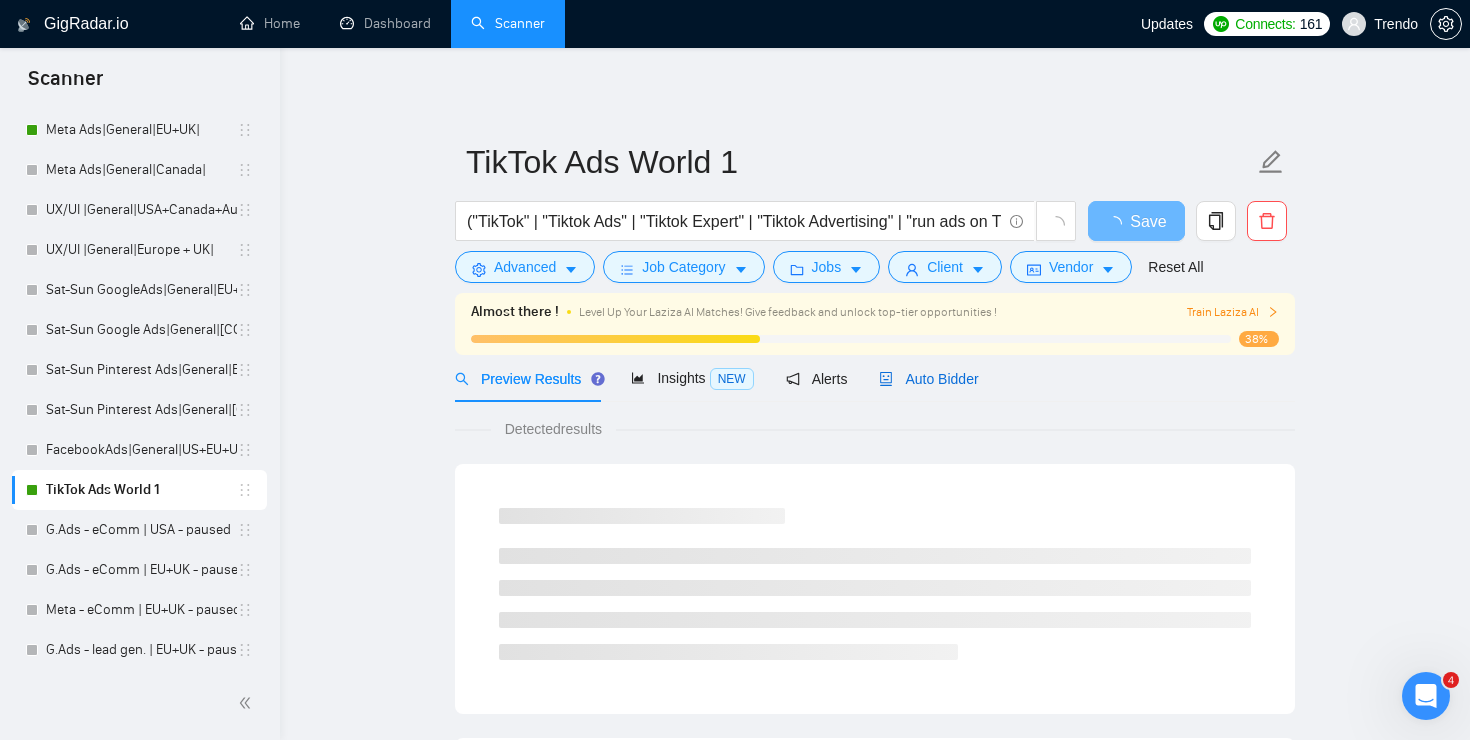 click on "Auto Bidder" at bounding box center (928, 379) 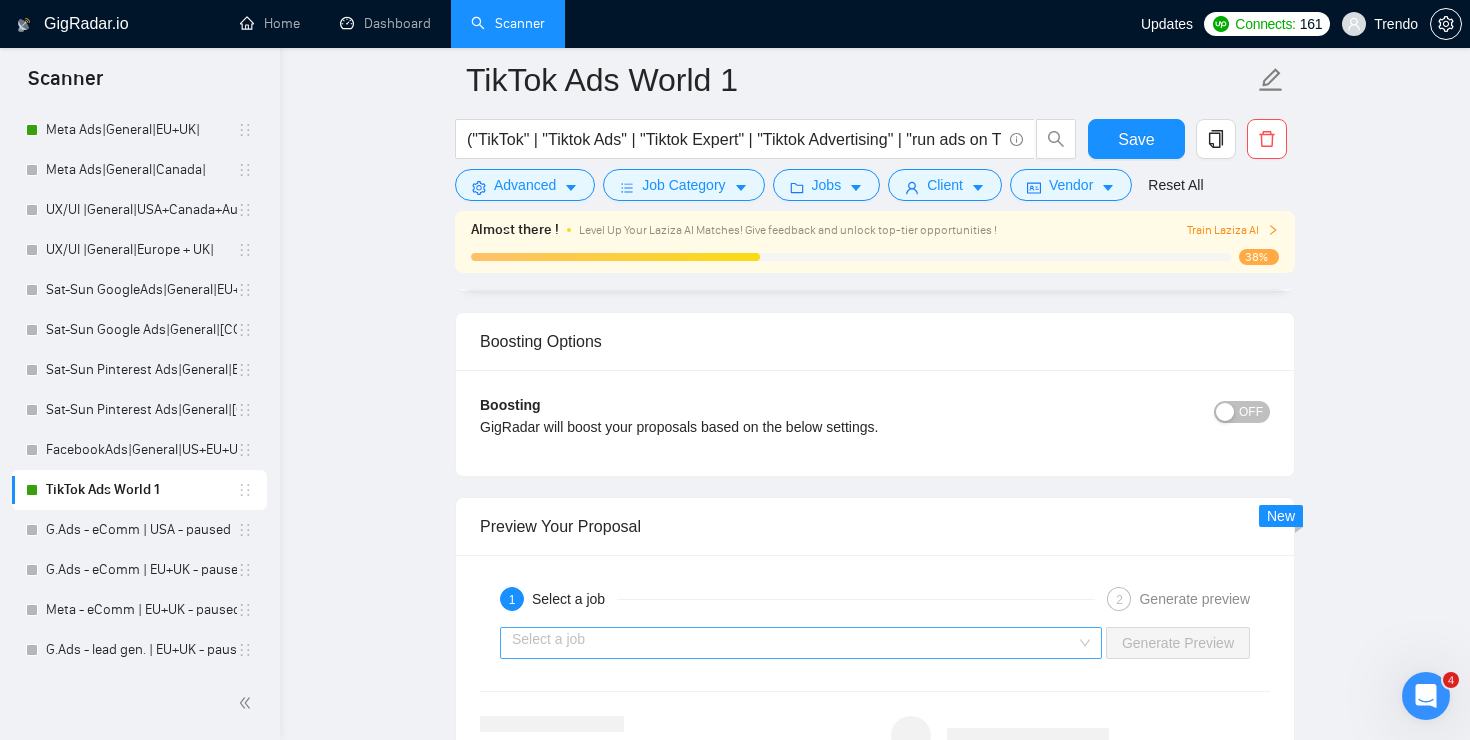 scroll, scrollTop: 3521, scrollLeft: 0, axis: vertical 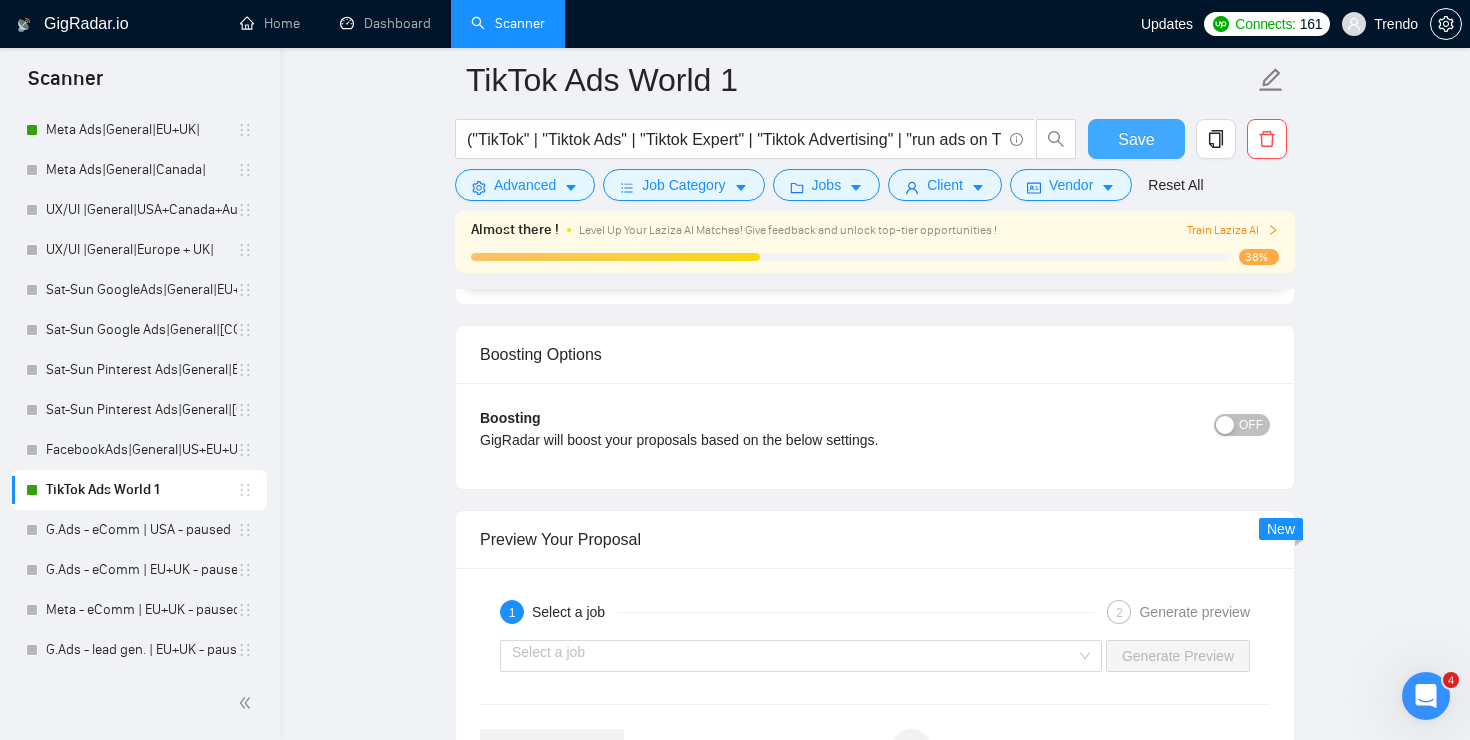 click on "Save" at bounding box center (1136, 139) 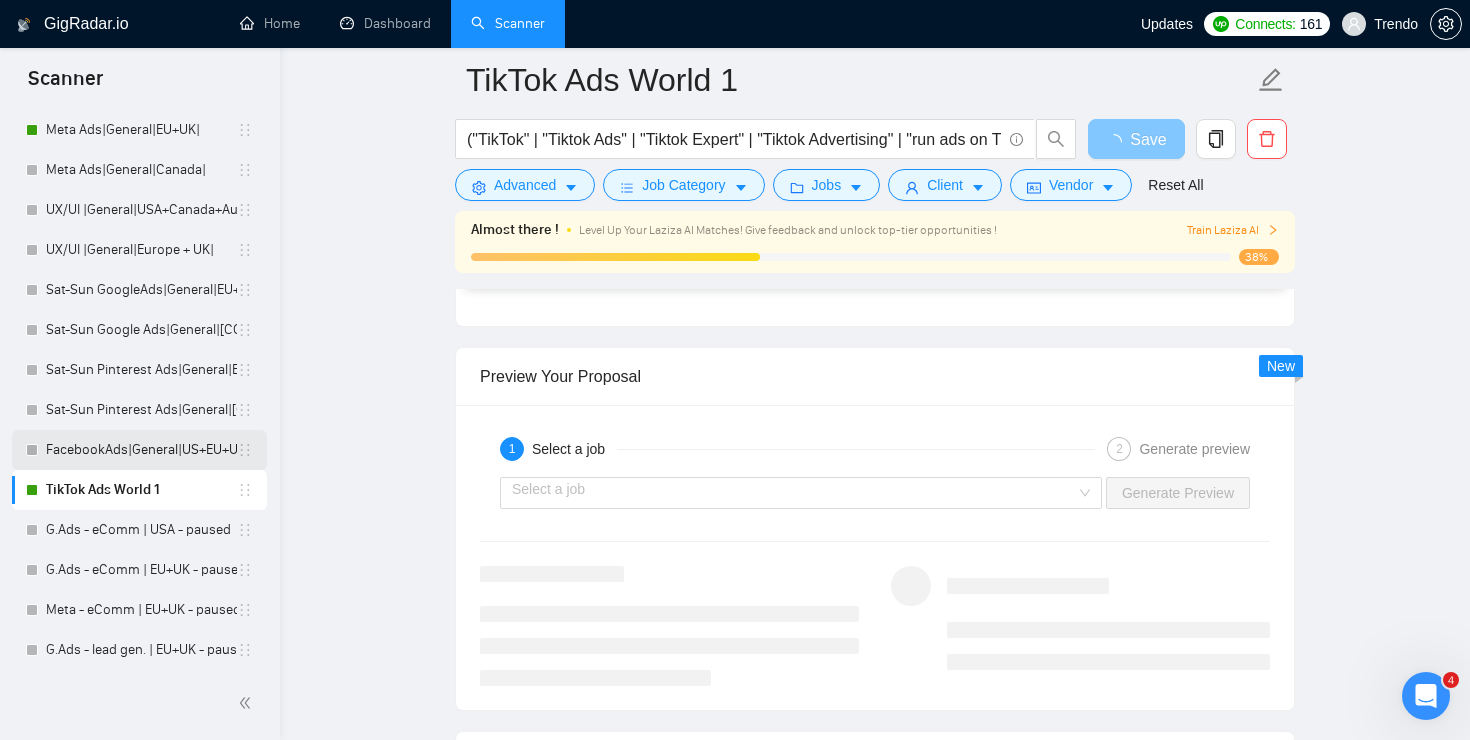 scroll, scrollTop: 855, scrollLeft: 0, axis: vertical 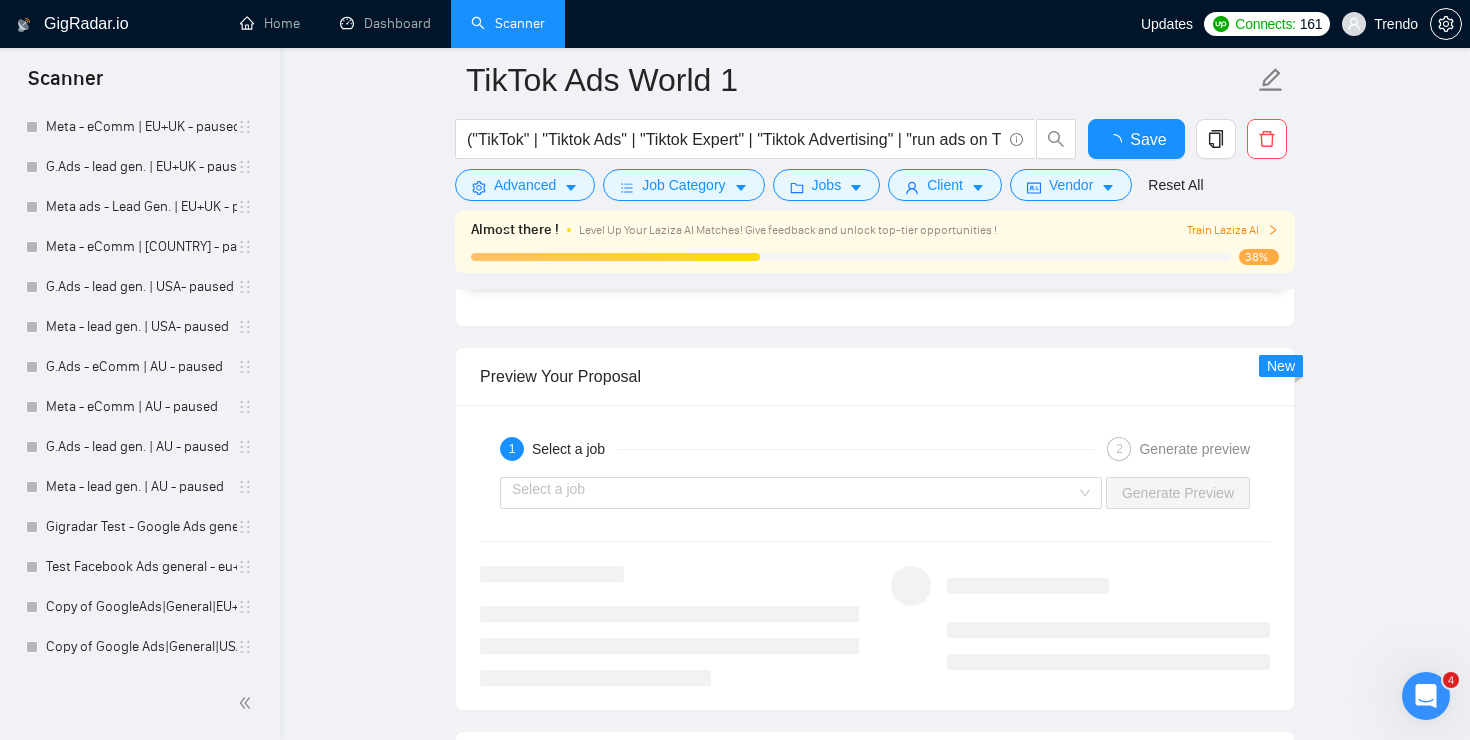 type 